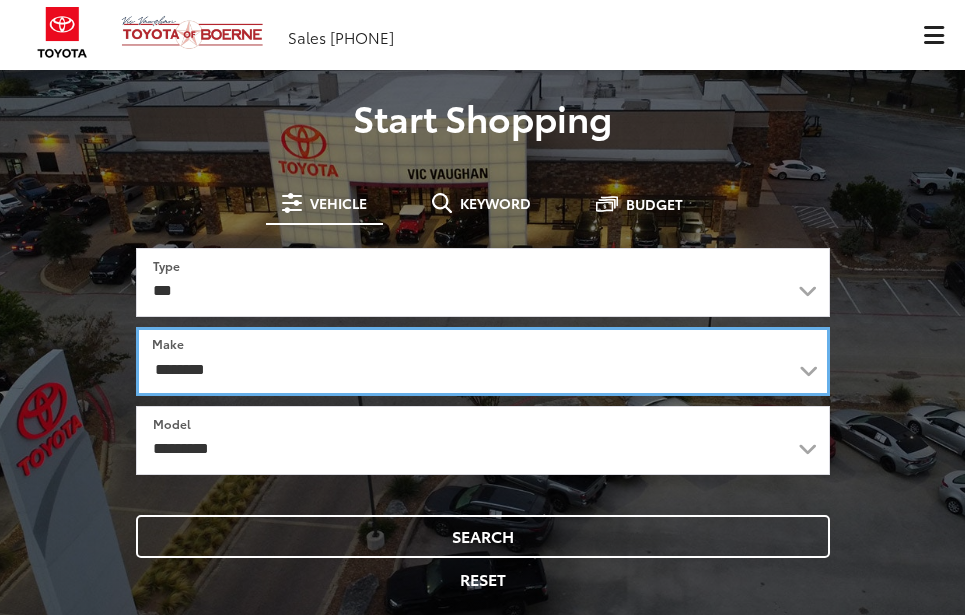 click on "**********" at bounding box center [483, 361] 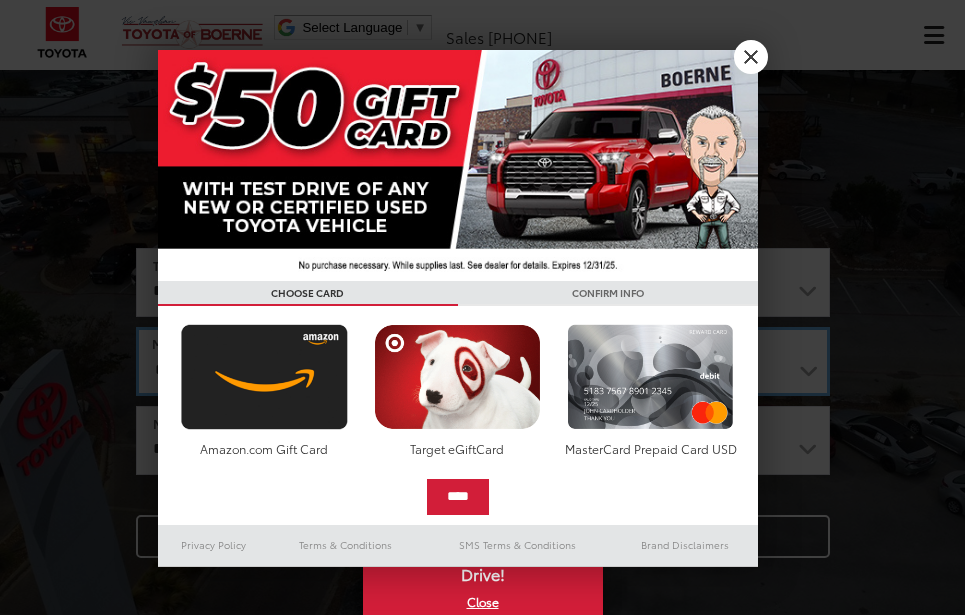 scroll, scrollTop: 0, scrollLeft: 0, axis: both 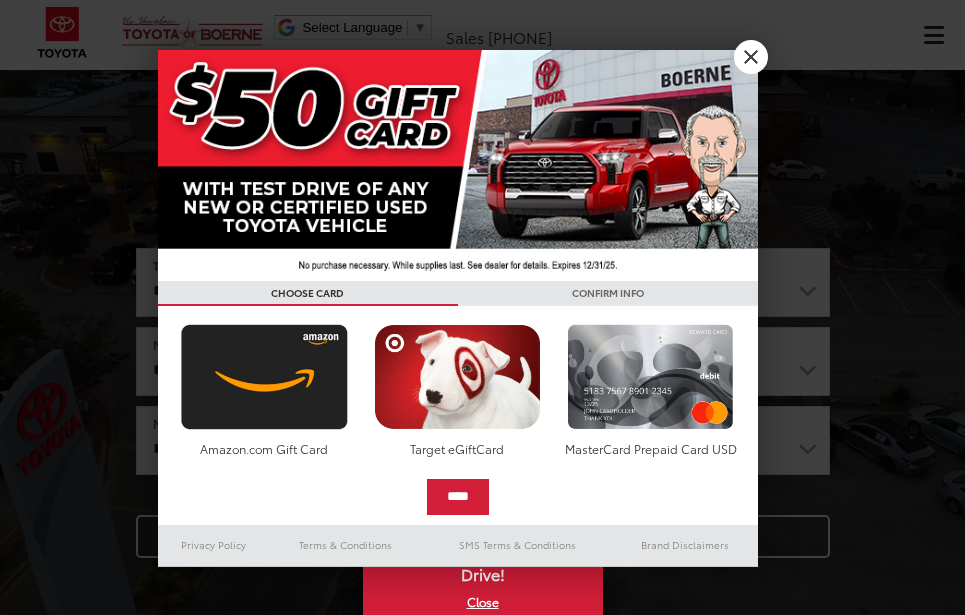 drag, startPoint x: 184, startPoint y: 361, endPoint x: 466, endPoint y: 172, distance: 339.47754 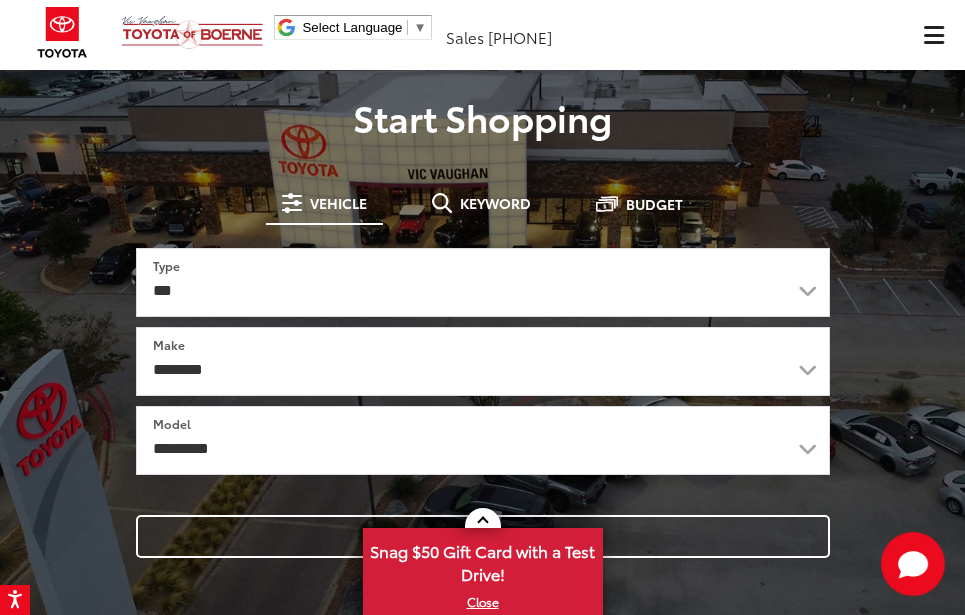 click on "***
***
****
*********" at bounding box center [483, 282] 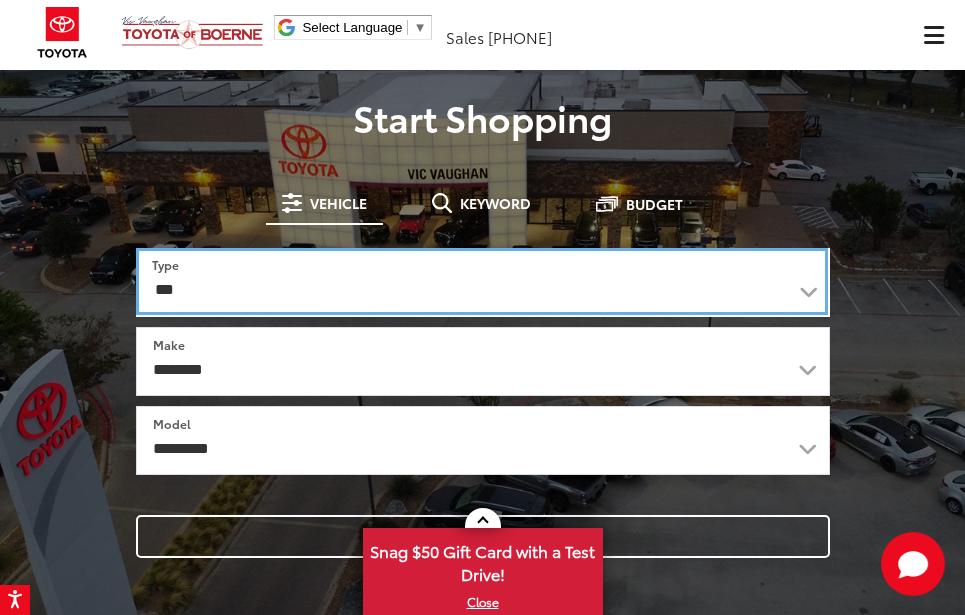 click on "***
***
****
*********" at bounding box center [482, 281] 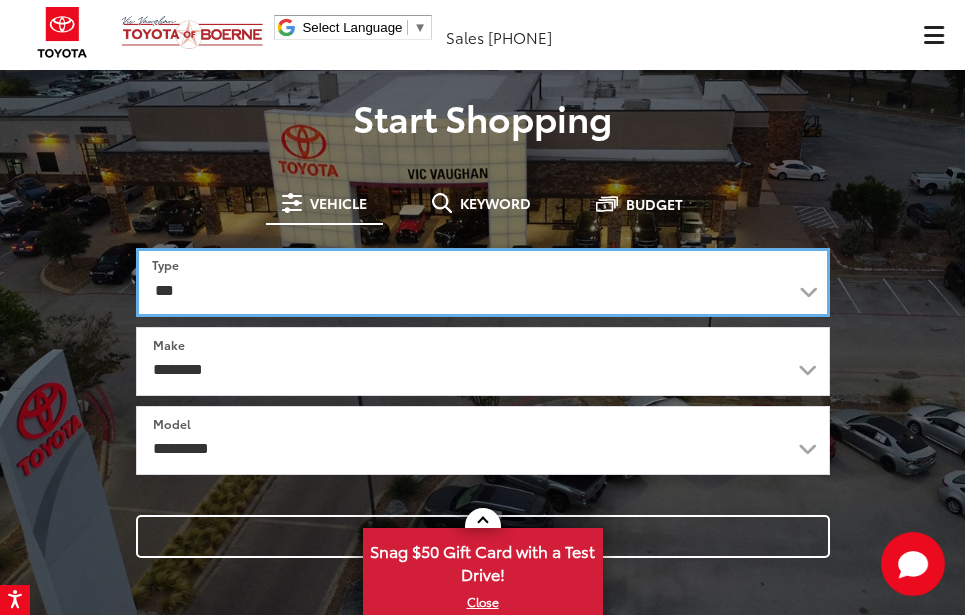 select on "******" 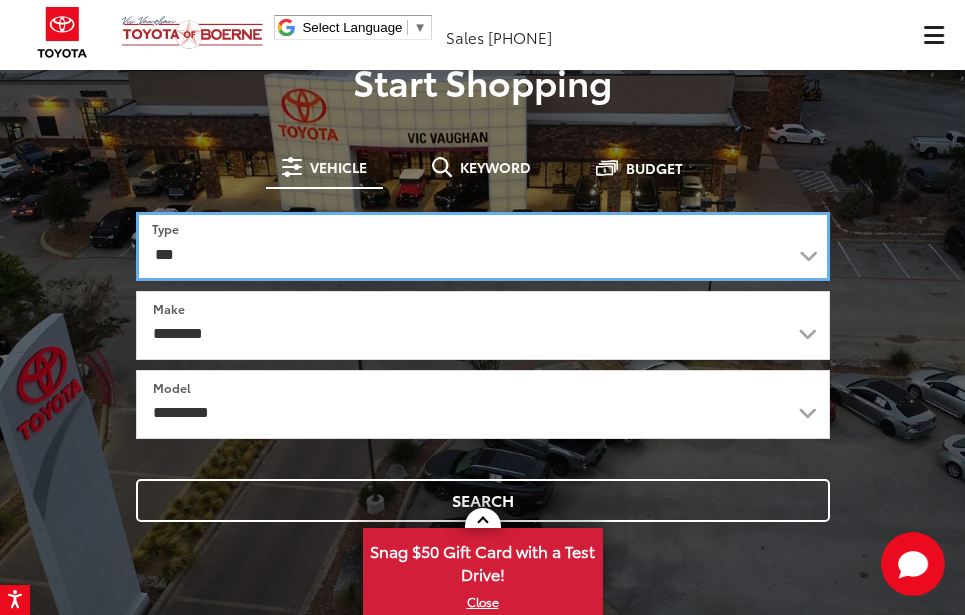 scroll, scrollTop: 100, scrollLeft: 0, axis: vertical 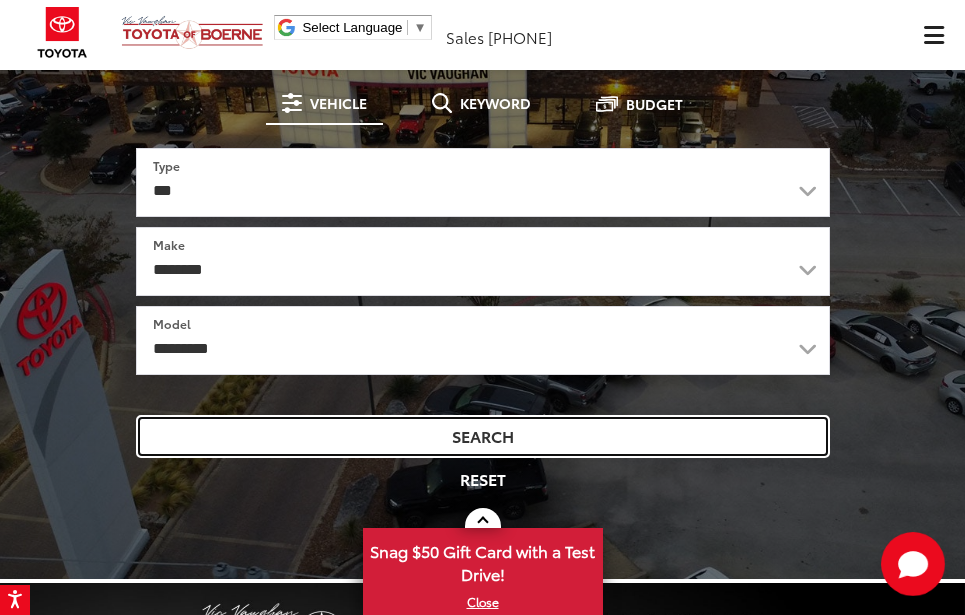 click on "Search" at bounding box center [483, 436] 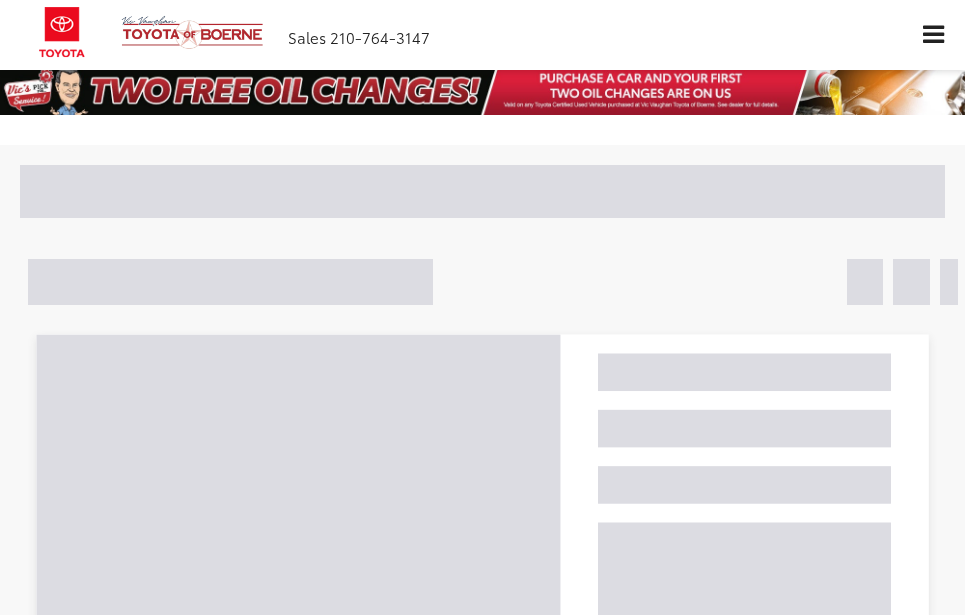 scroll, scrollTop: 0, scrollLeft: 0, axis: both 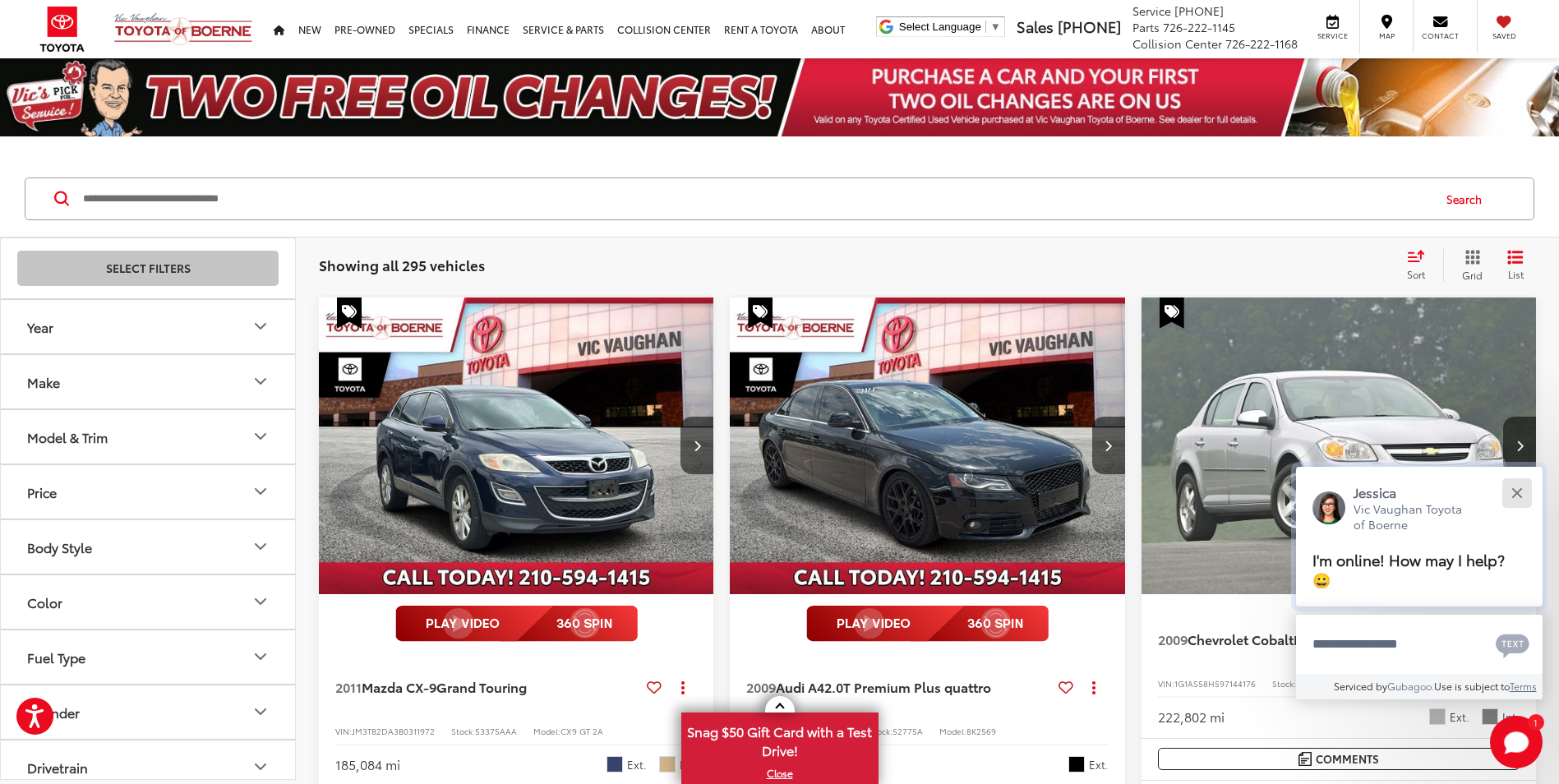 click at bounding box center (1516, 492) 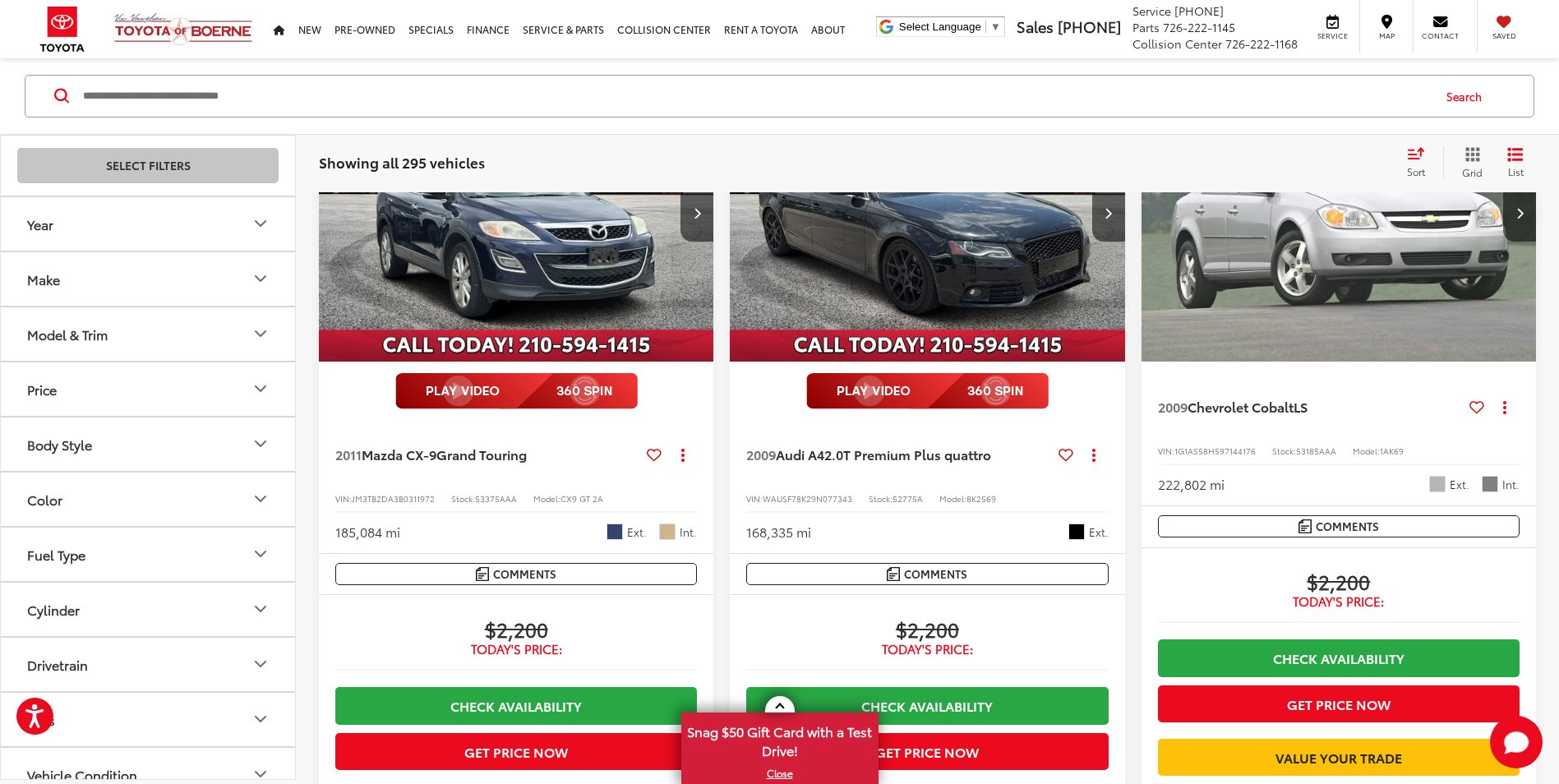 scroll, scrollTop: 100, scrollLeft: 0, axis: vertical 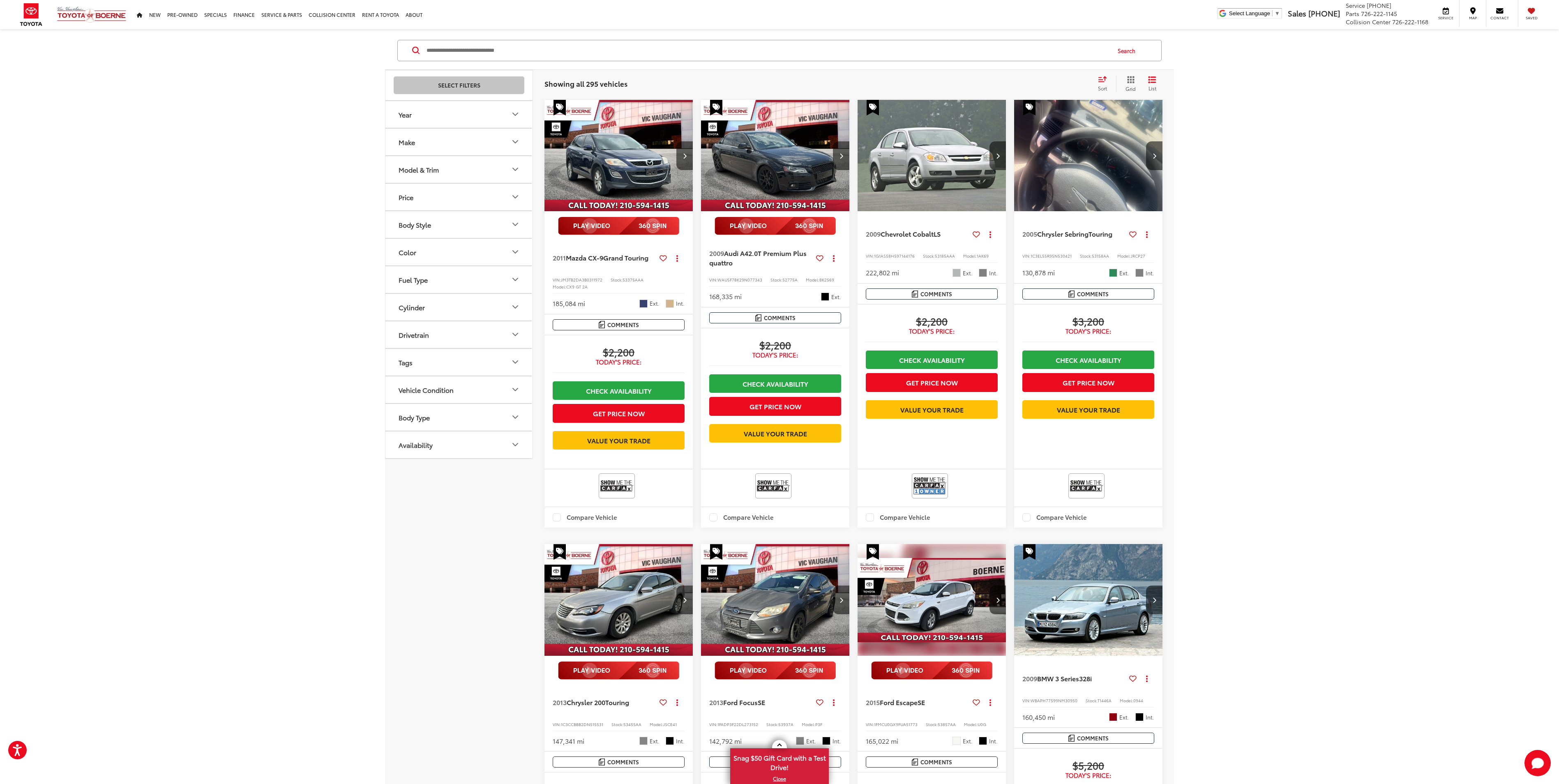 drag, startPoint x: 766, startPoint y: 0, endPoint x: 1220, endPoint y: 280, distance: 533.4004 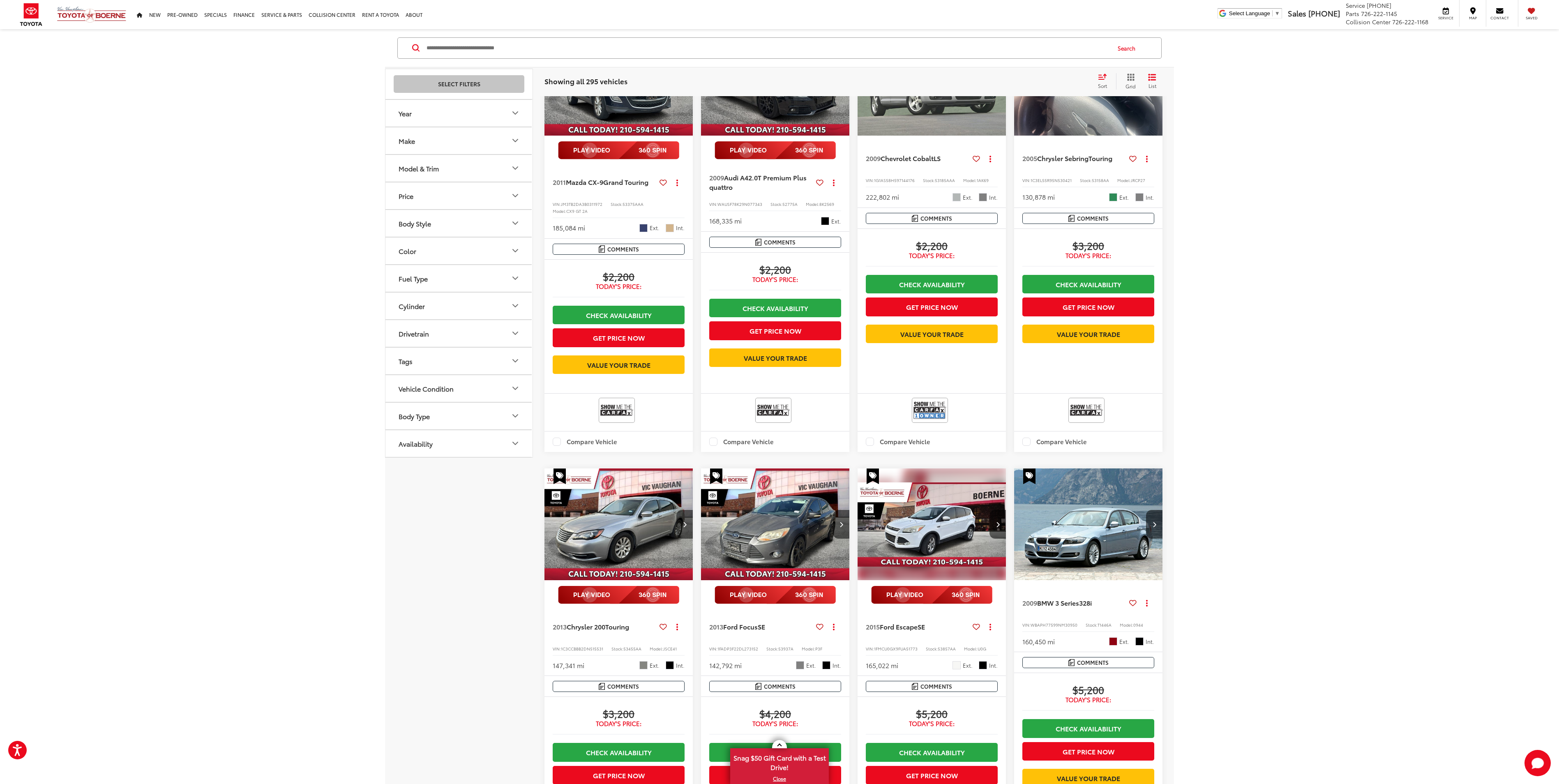scroll, scrollTop: 133, scrollLeft: 0, axis: vertical 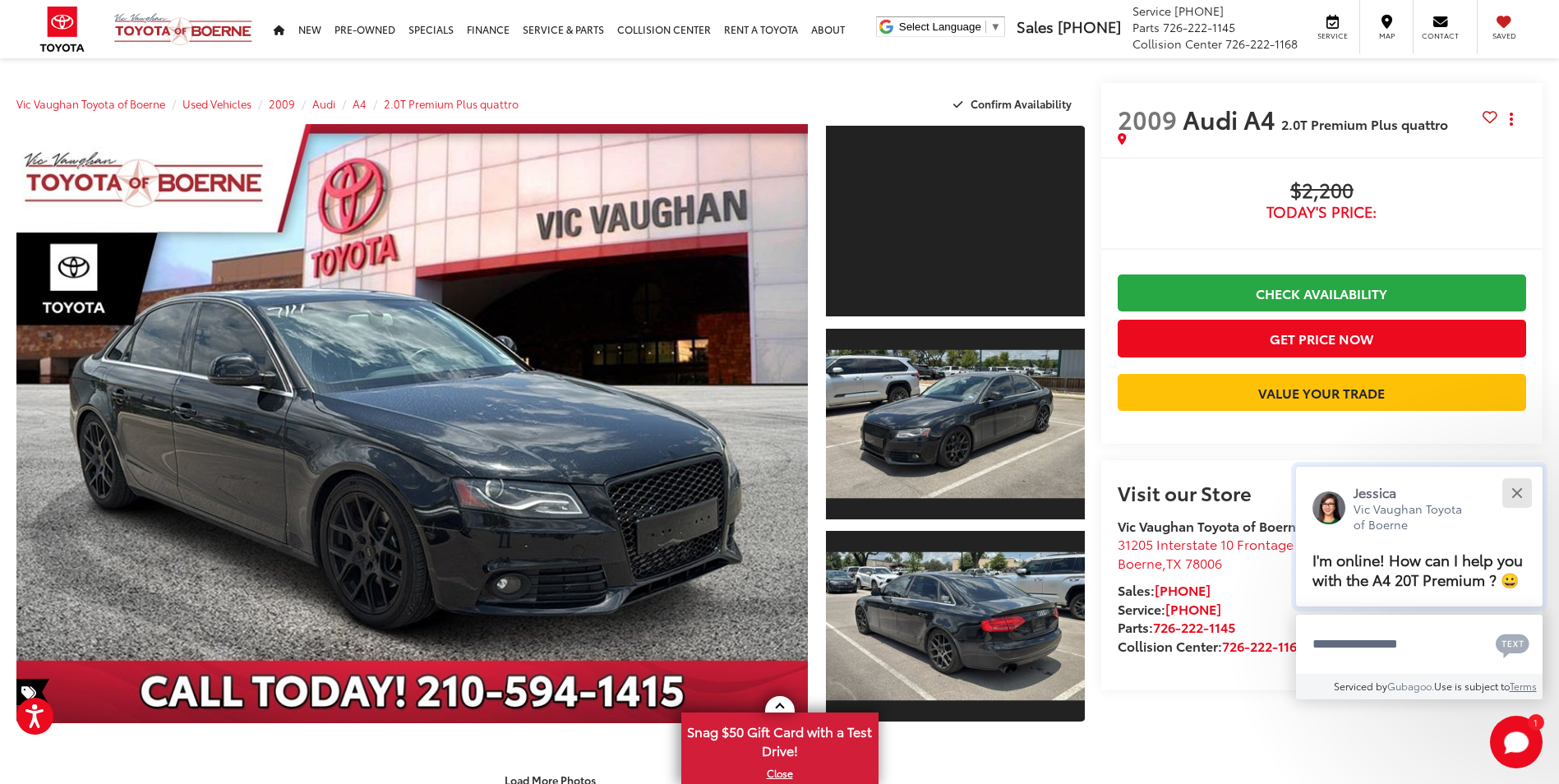 click at bounding box center [1516, 492] 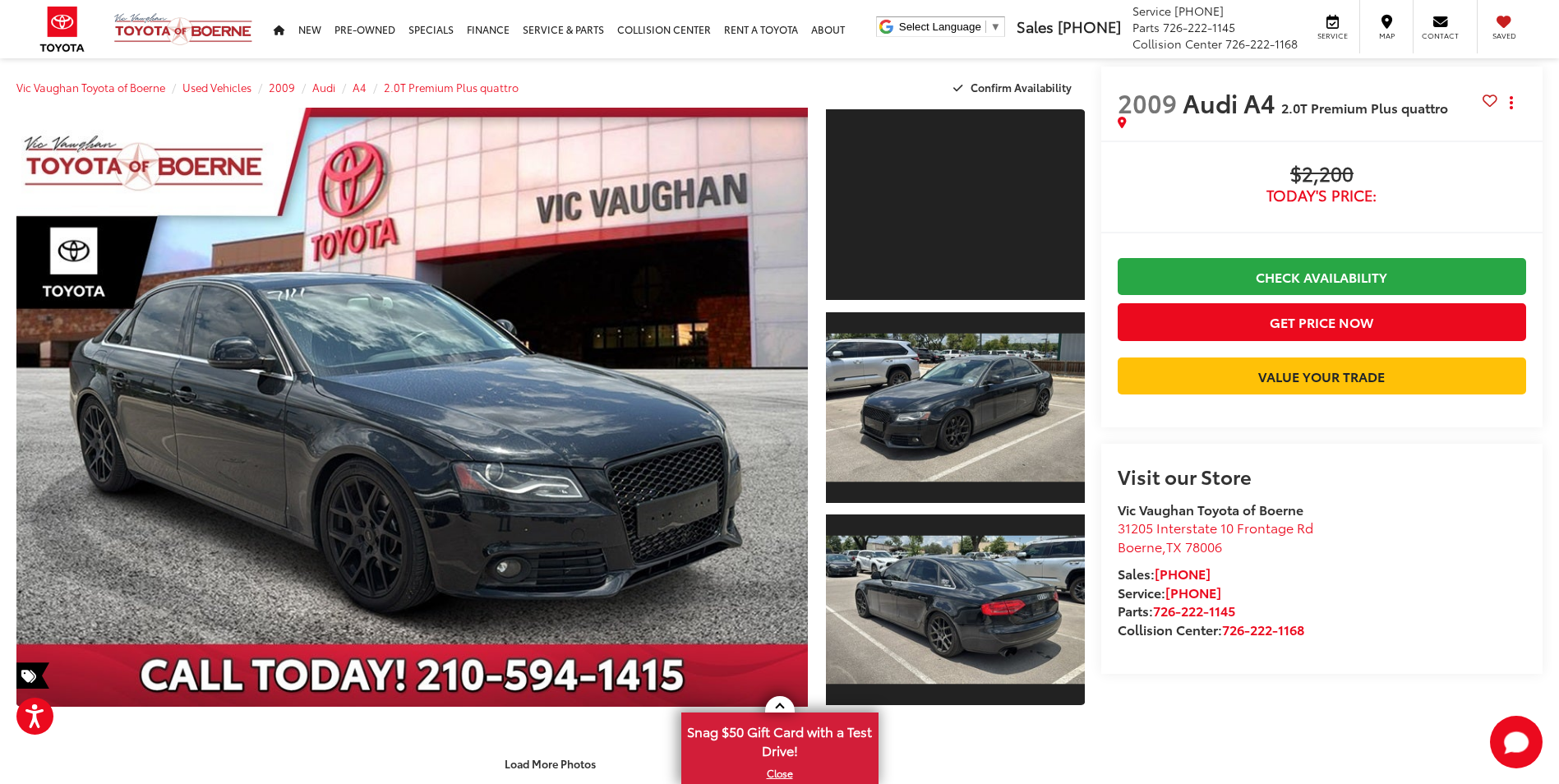 scroll, scrollTop: 0, scrollLeft: 0, axis: both 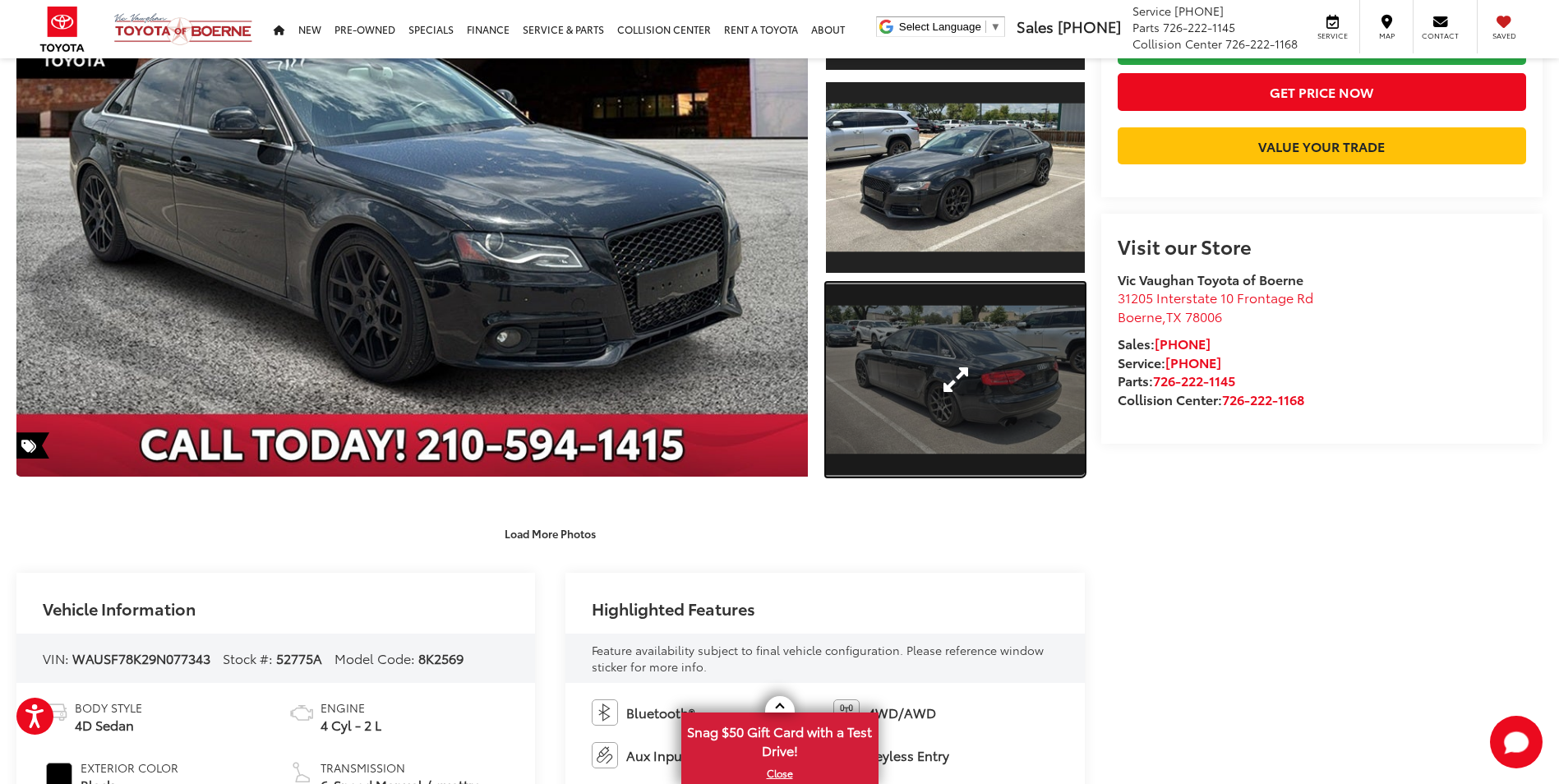 click at bounding box center (955, 380) 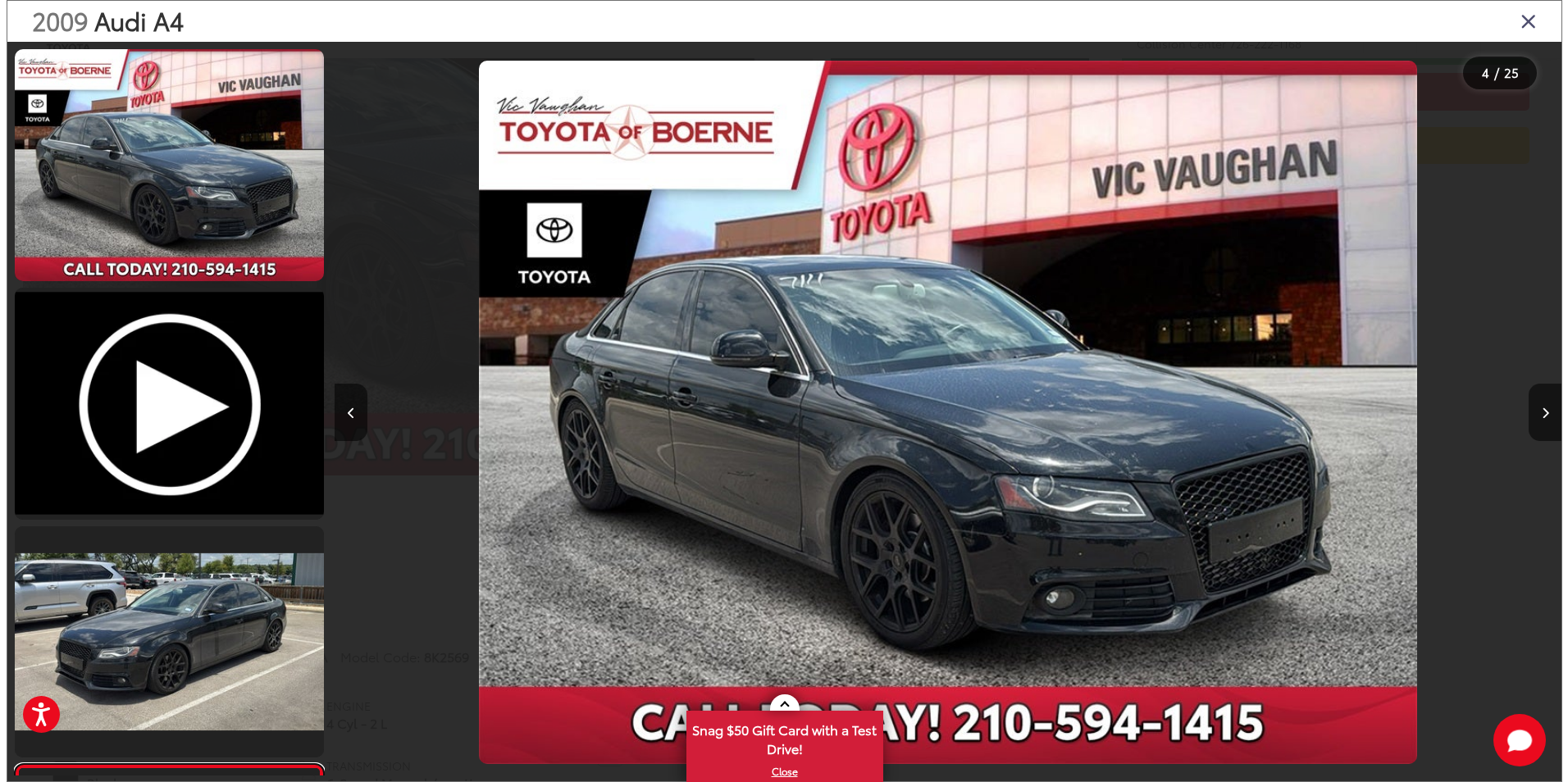 scroll, scrollTop: 251, scrollLeft: 0, axis: vertical 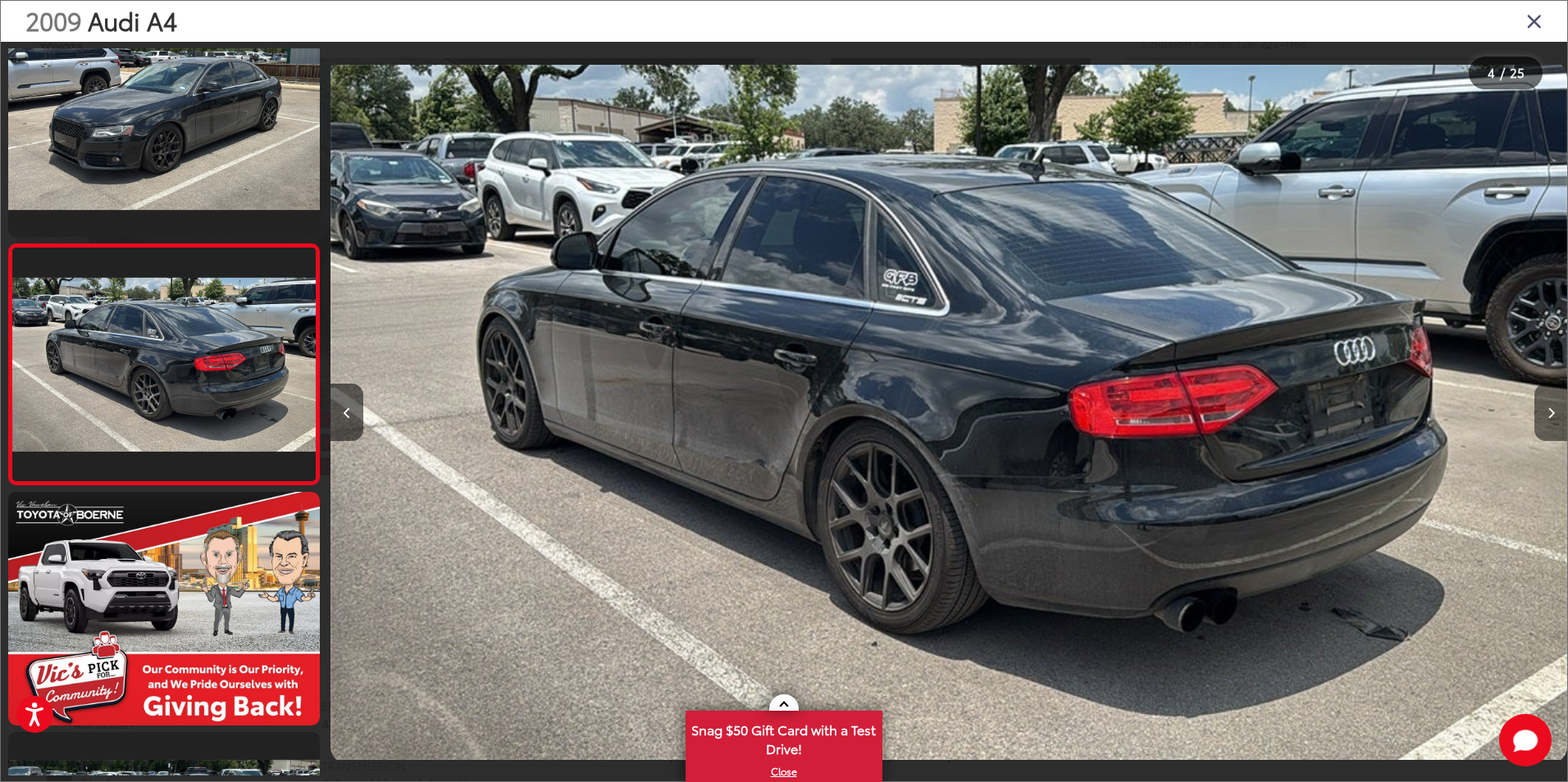 click at bounding box center [1551, 412] 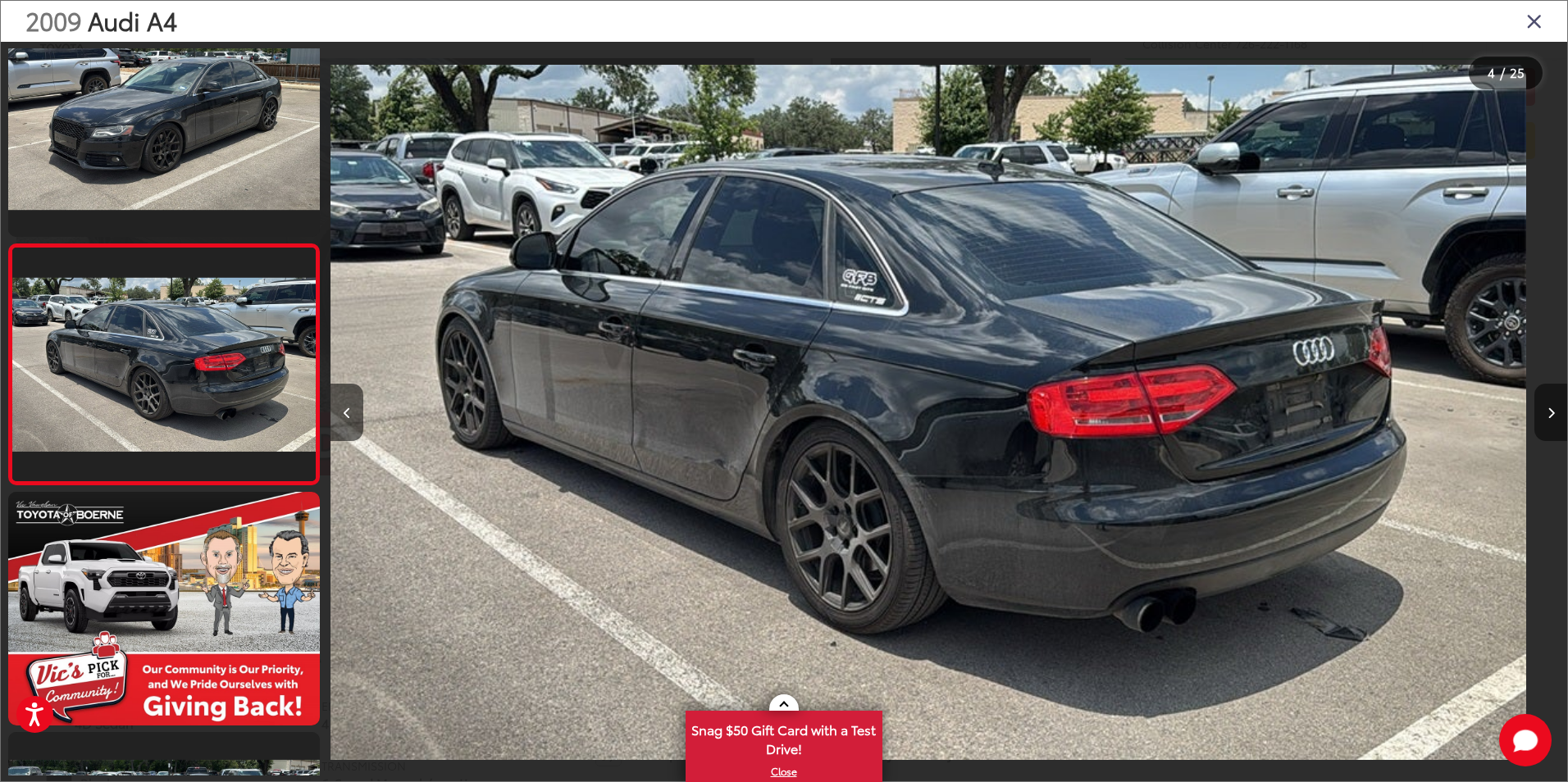 scroll, scrollTop: 602, scrollLeft: 0, axis: vertical 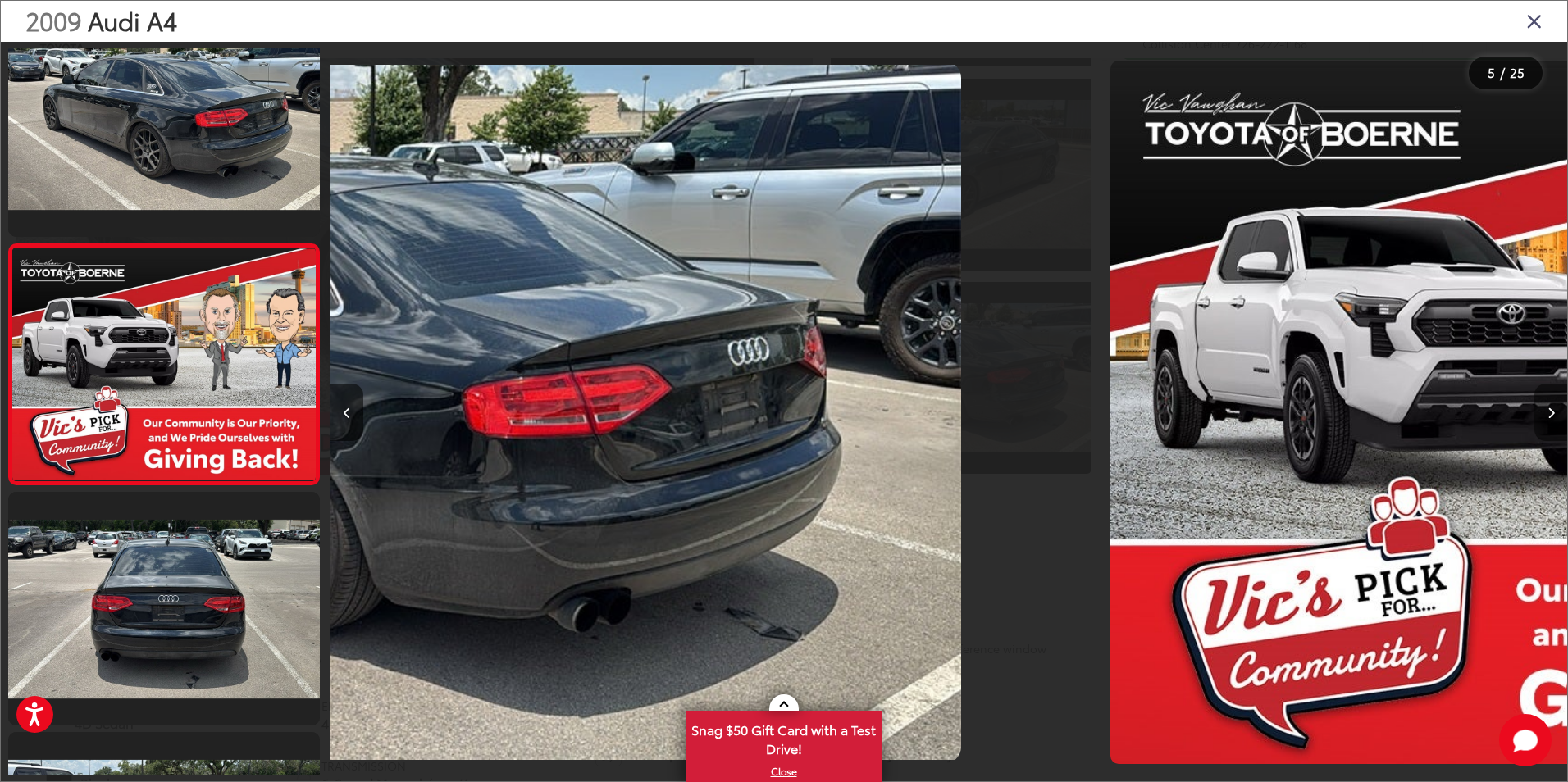 click at bounding box center (1551, 412) 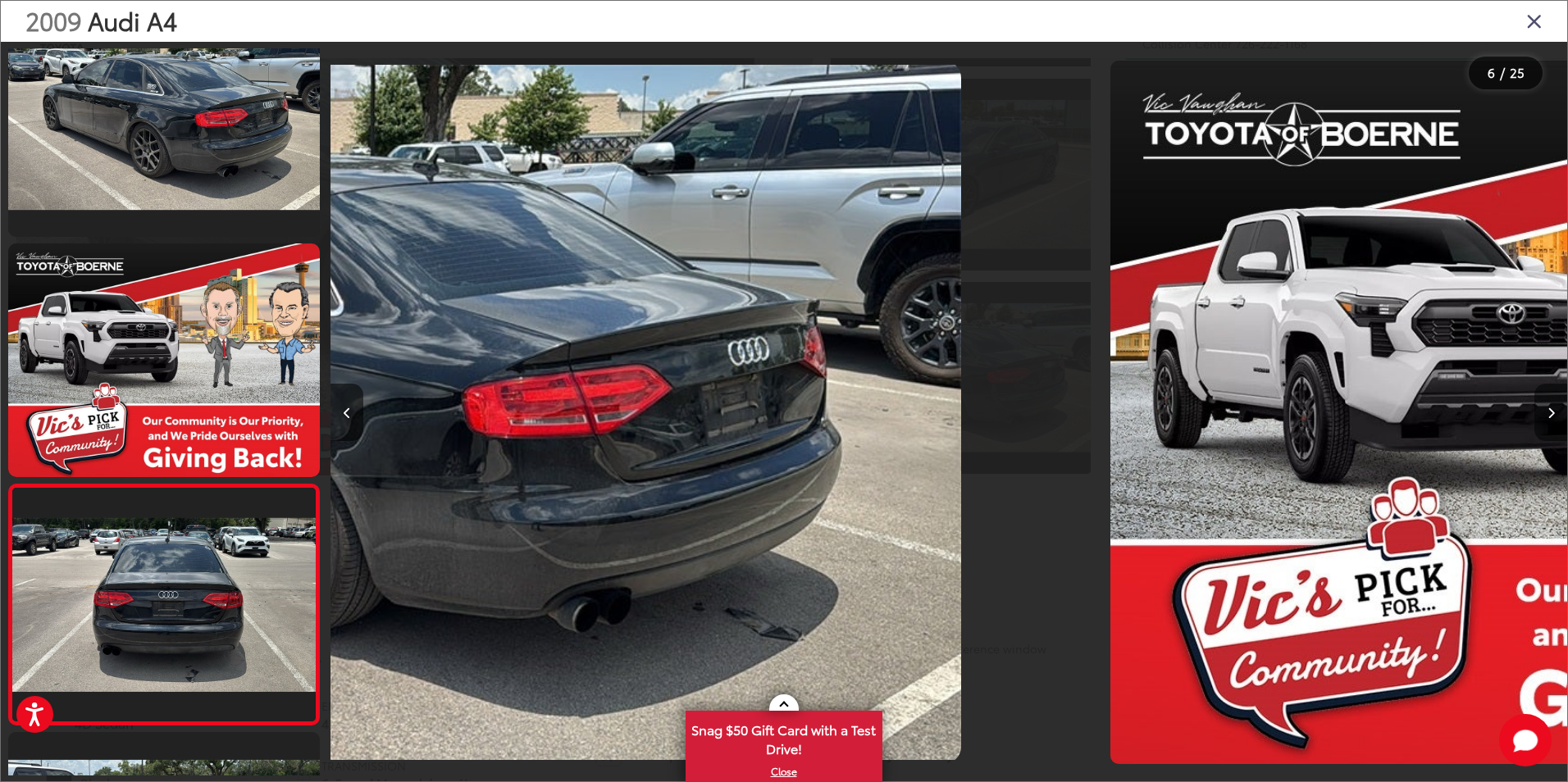 scroll, scrollTop: 0, scrollLeft: 4410, axis: horizontal 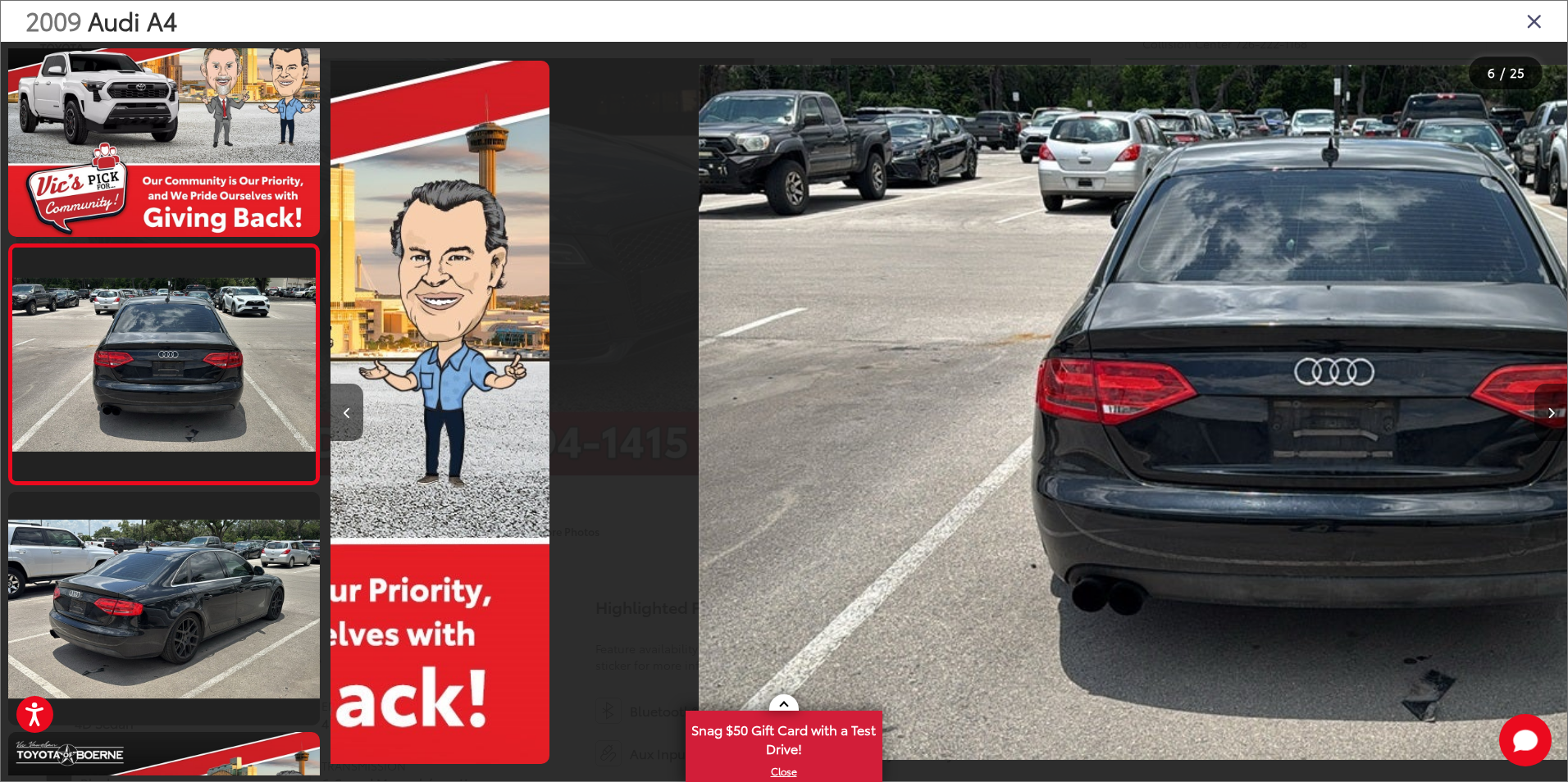 click at bounding box center (1551, 412) 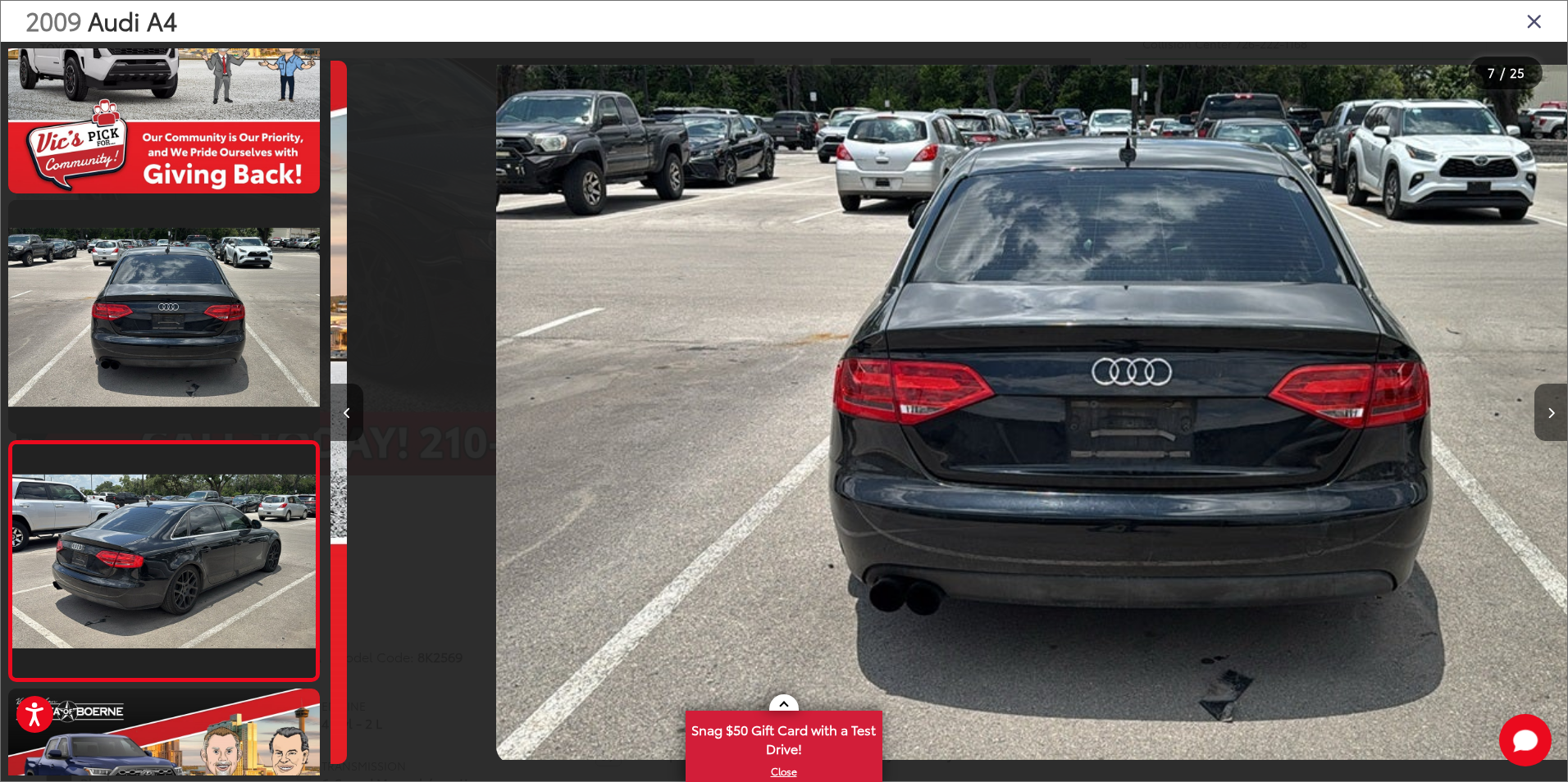 scroll, scrollTop: 1246, scrollLeft: 0, axis: vertical 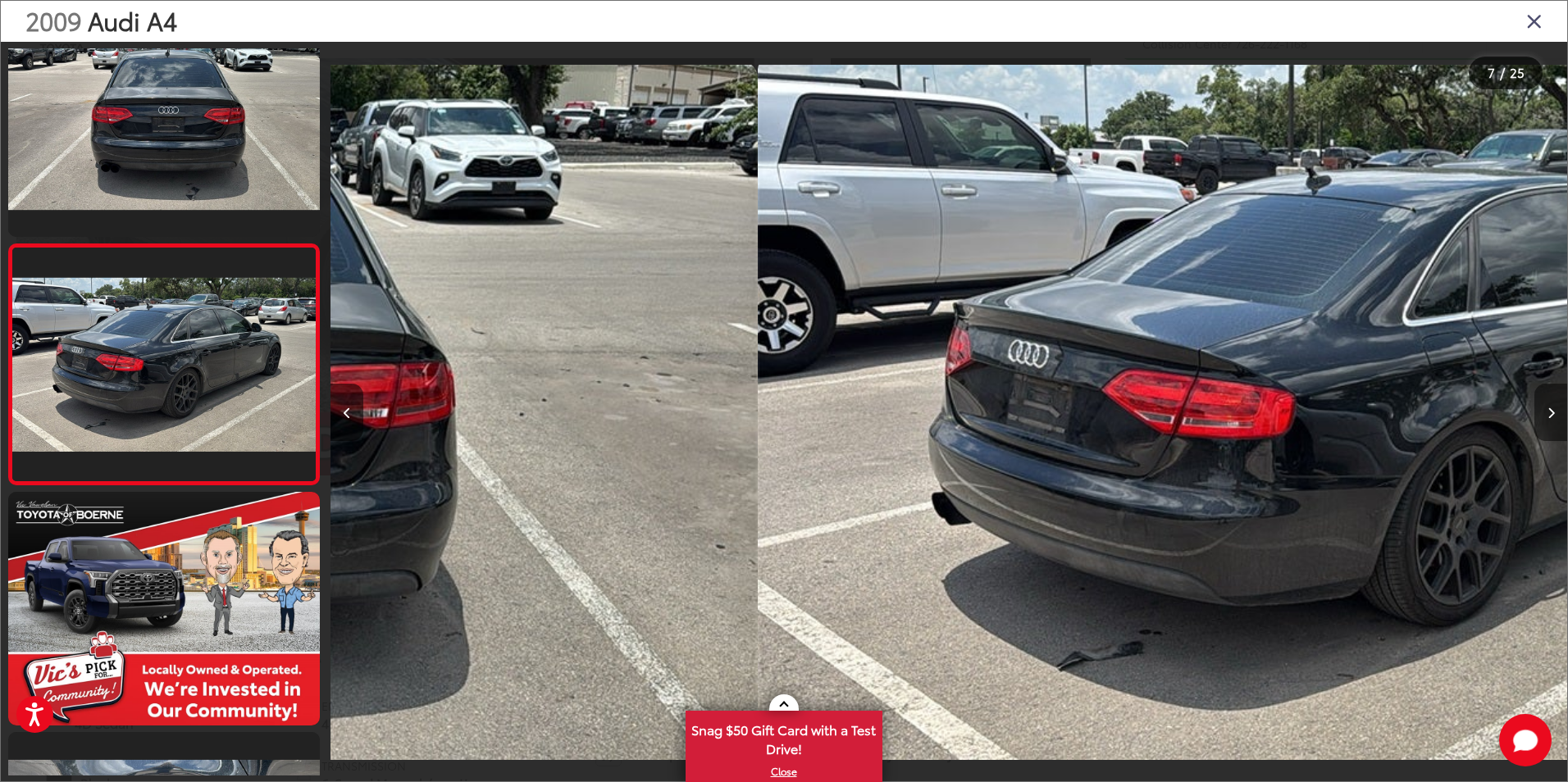 click at bounding box center (1551, 412) 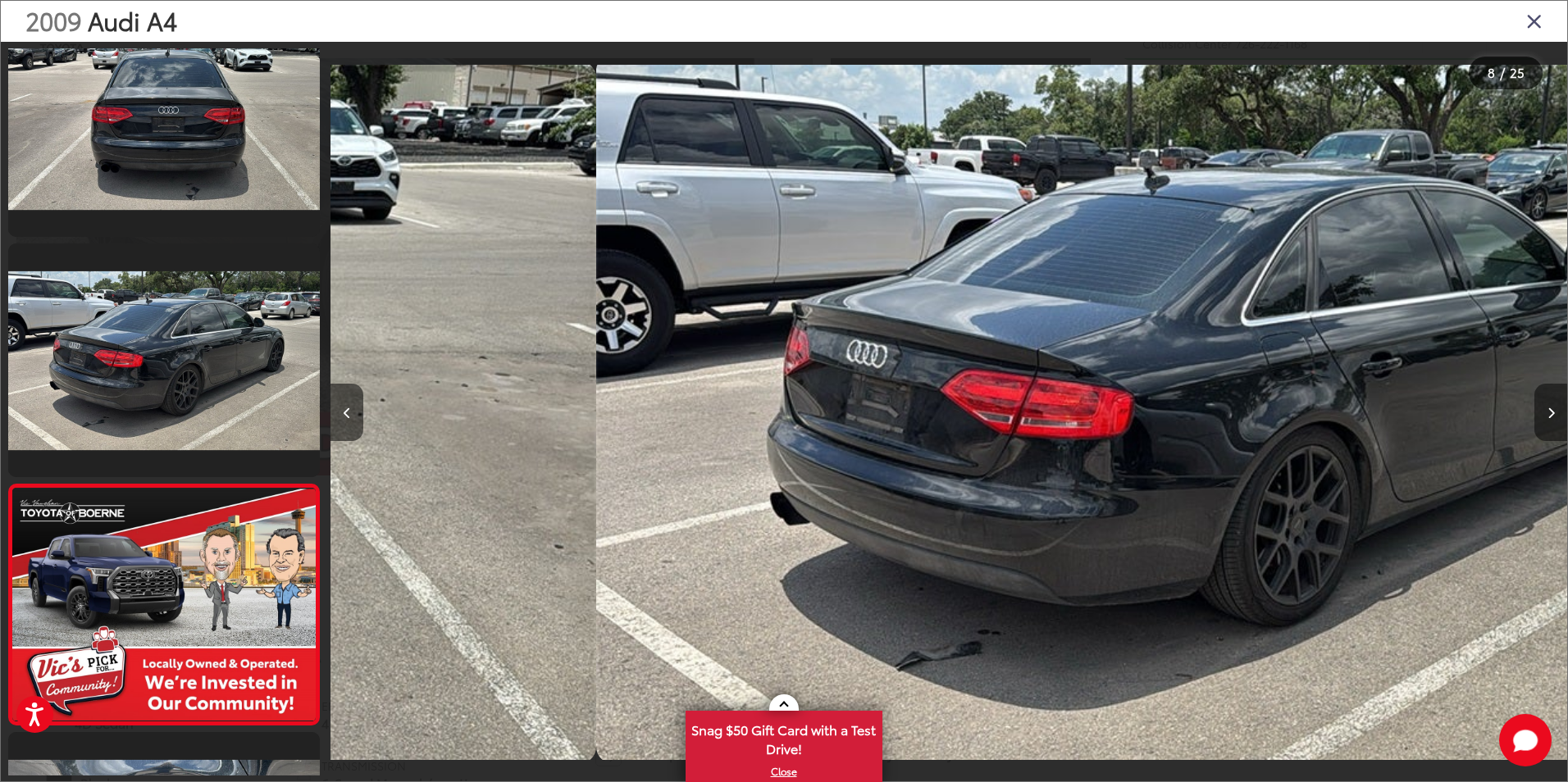 scroll, scrollTop: 0, scrollLeft: 7197, axis: horizontal 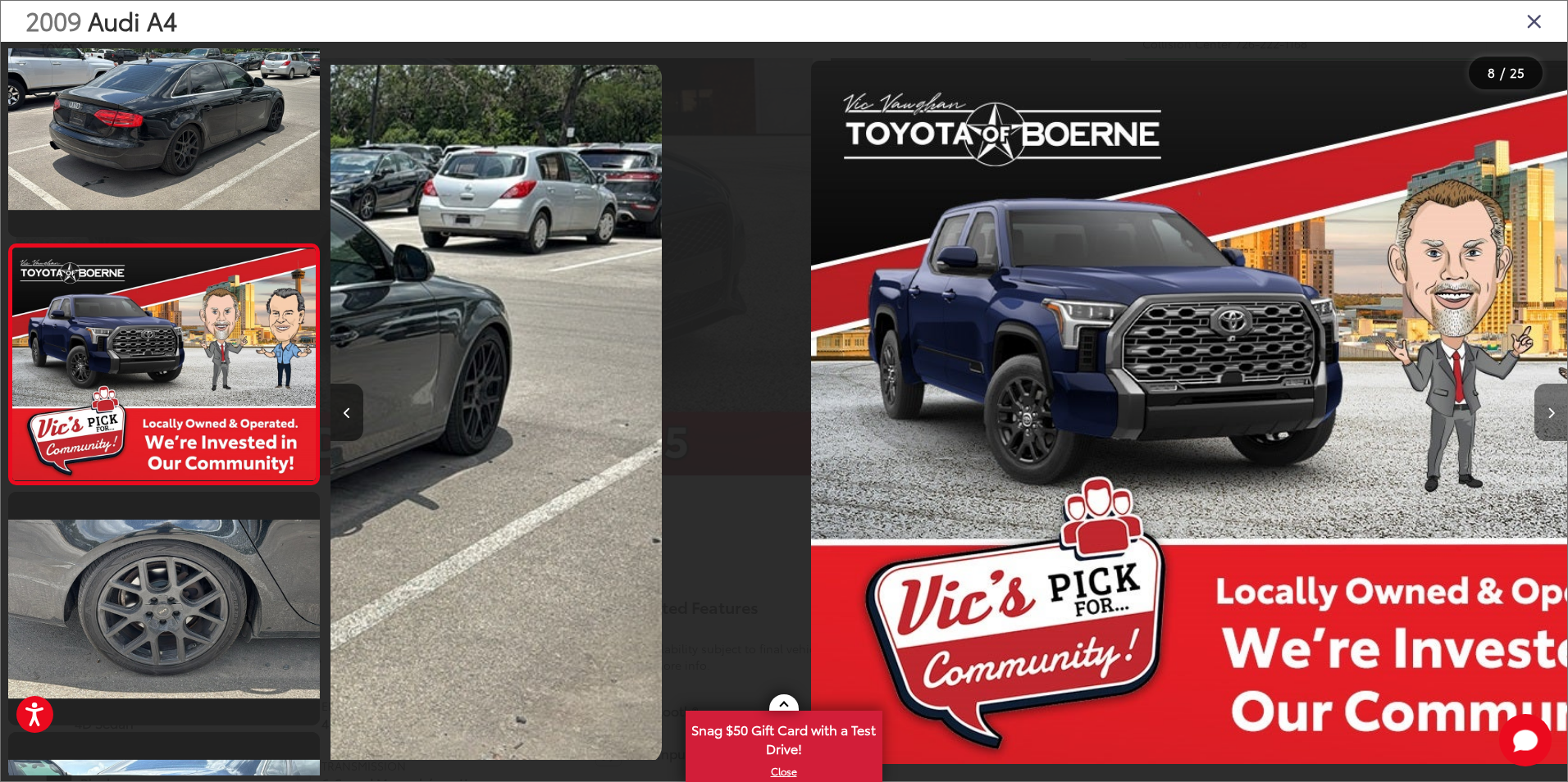 click at bounding box center (1551, 412) 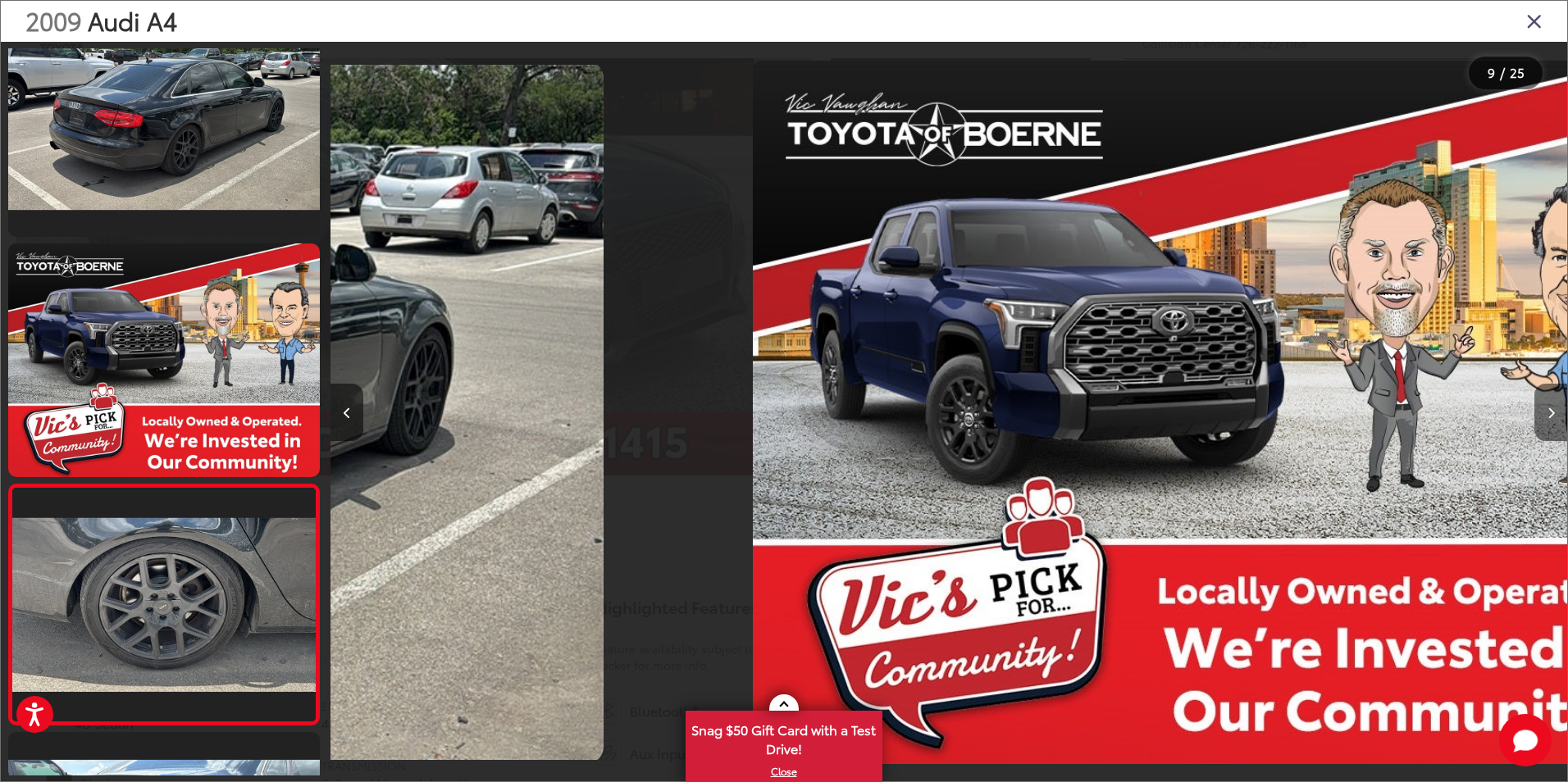 scroll, scrollTop: 0, scrollLeft: 8545, axis: horizontal 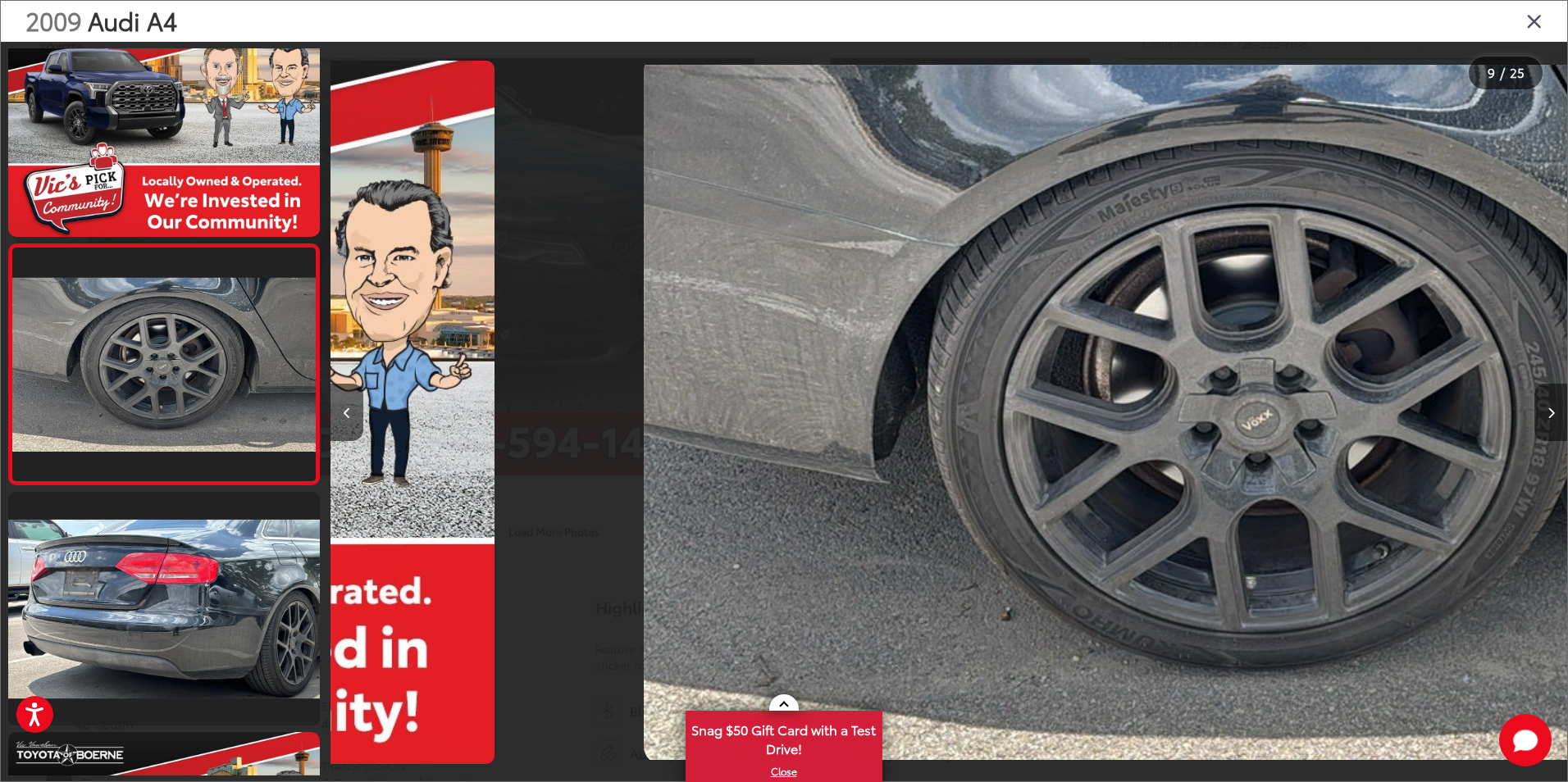 click at bounding box center [1551, 412] 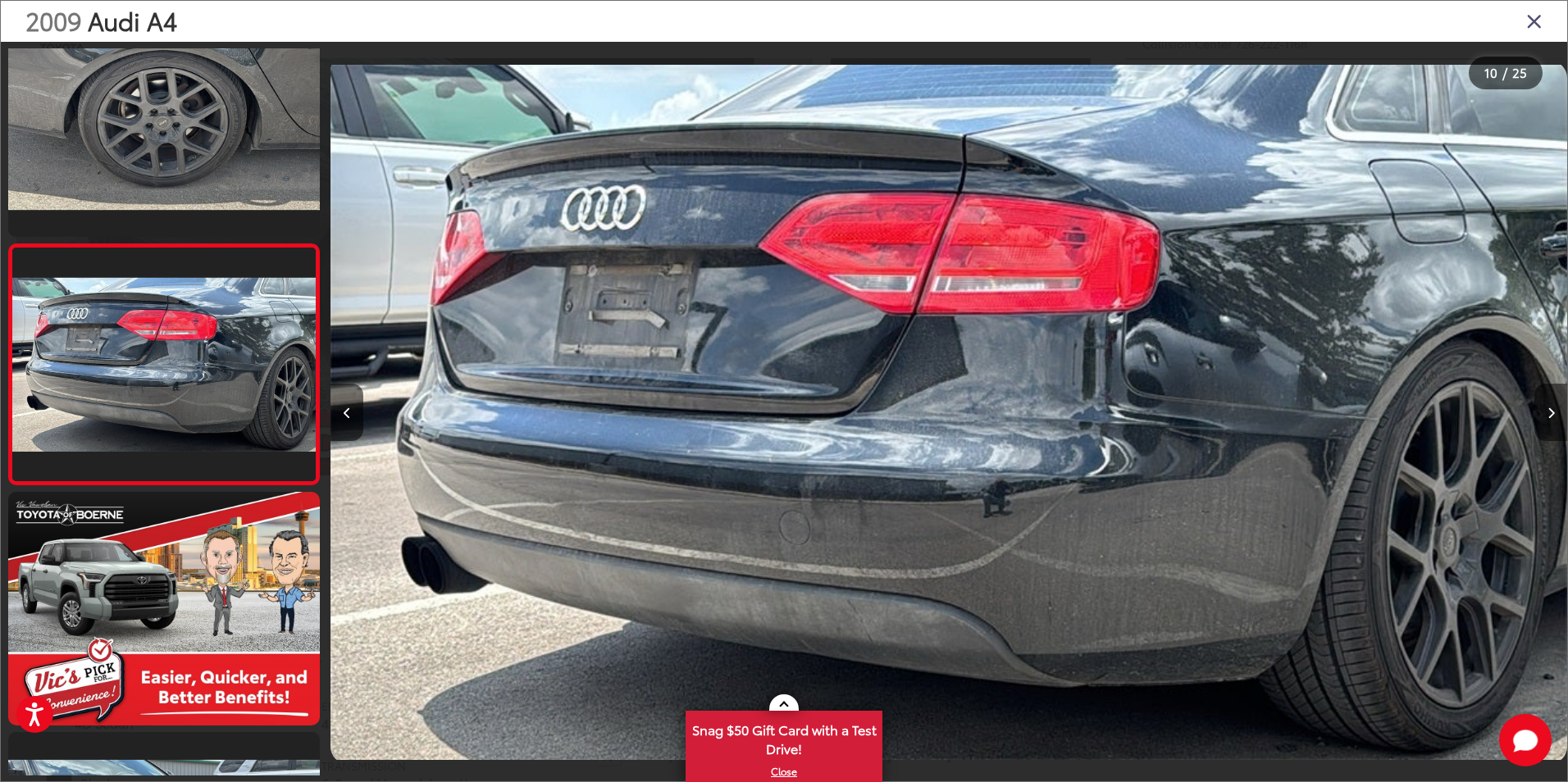 click at bounding box center [1551, 412] 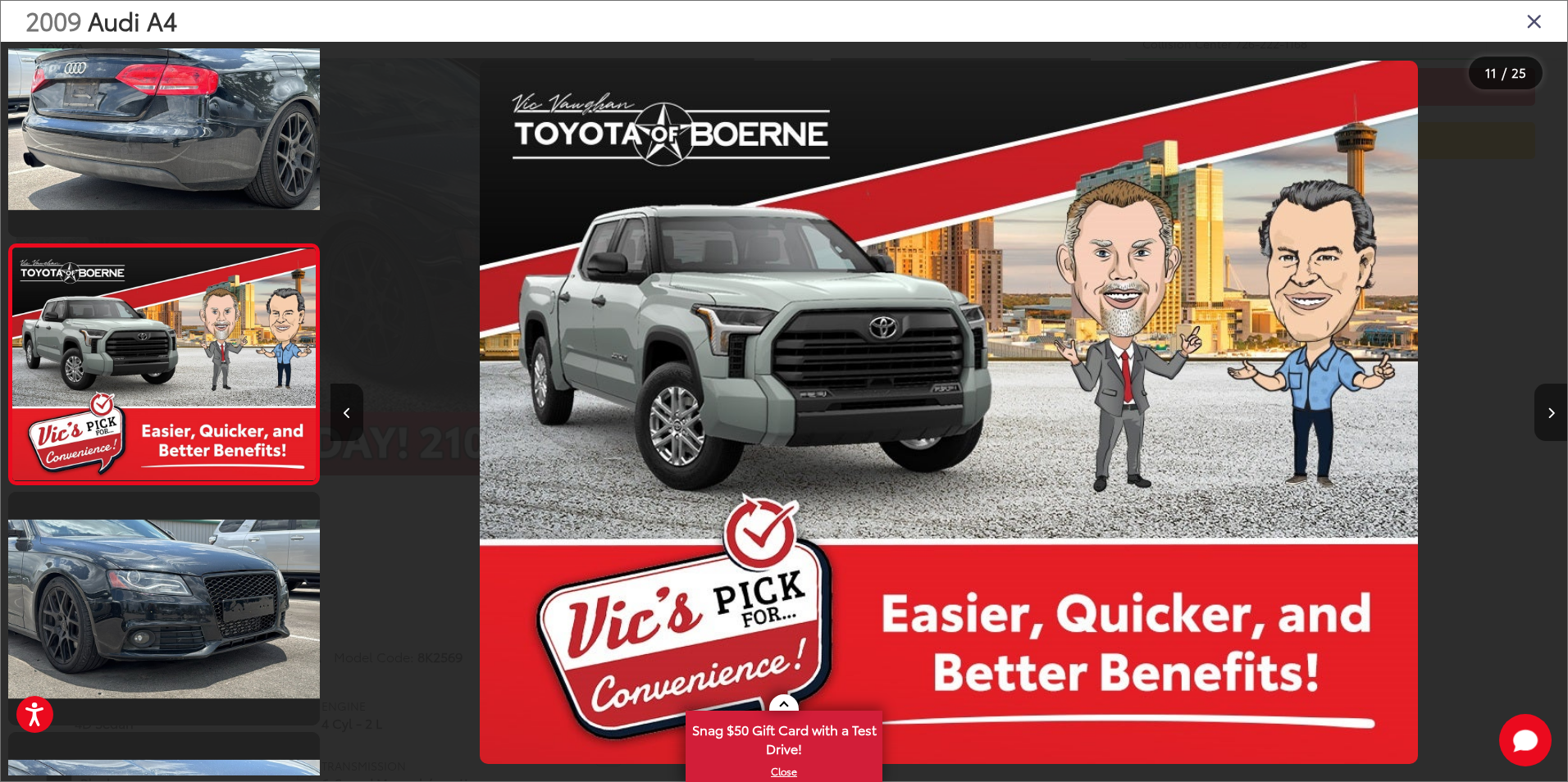 click at bounding box center [1551, 412] 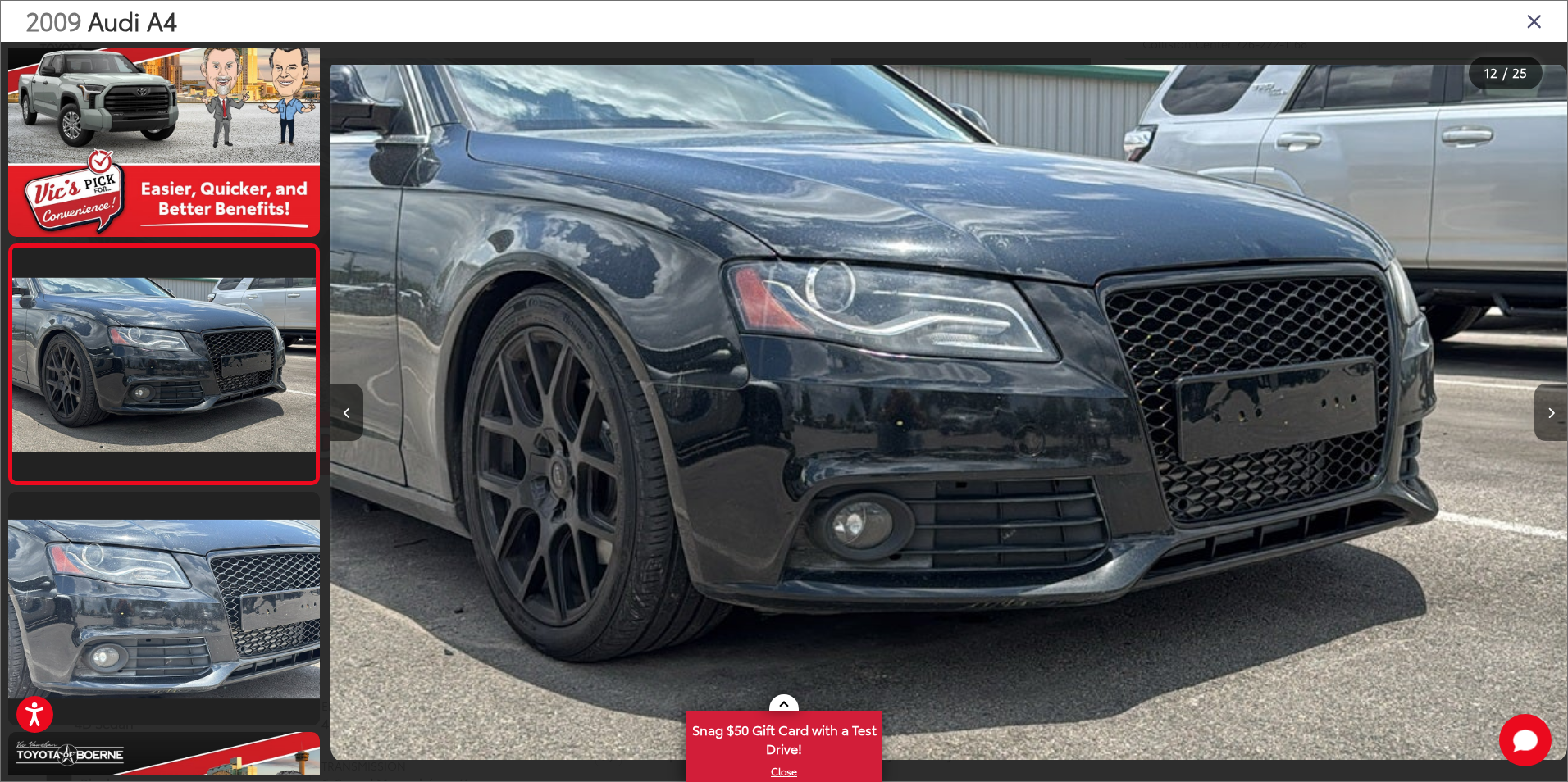 click at bounding box center [1551, 412] 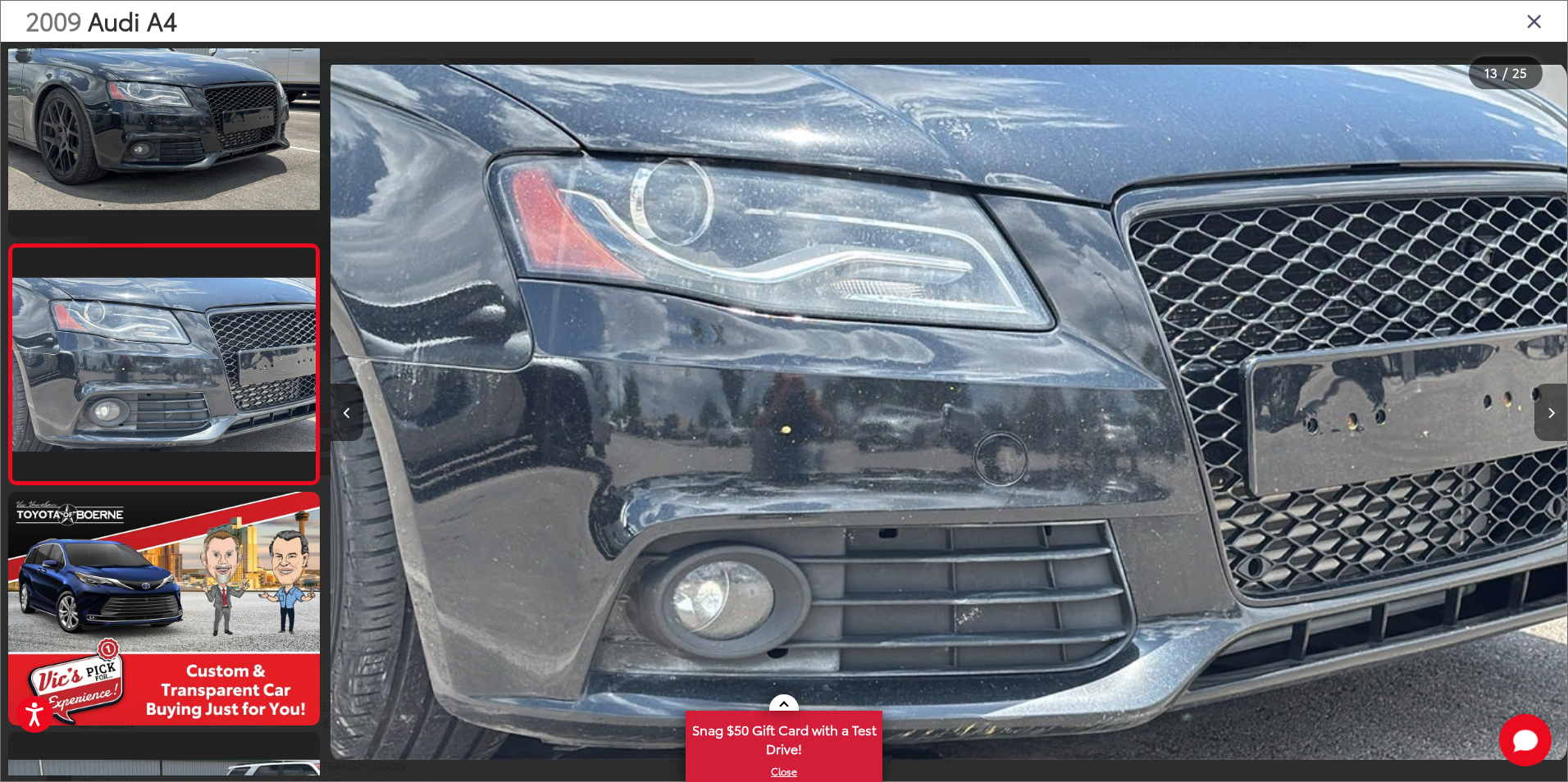 click at bounding box center (1551, 412) 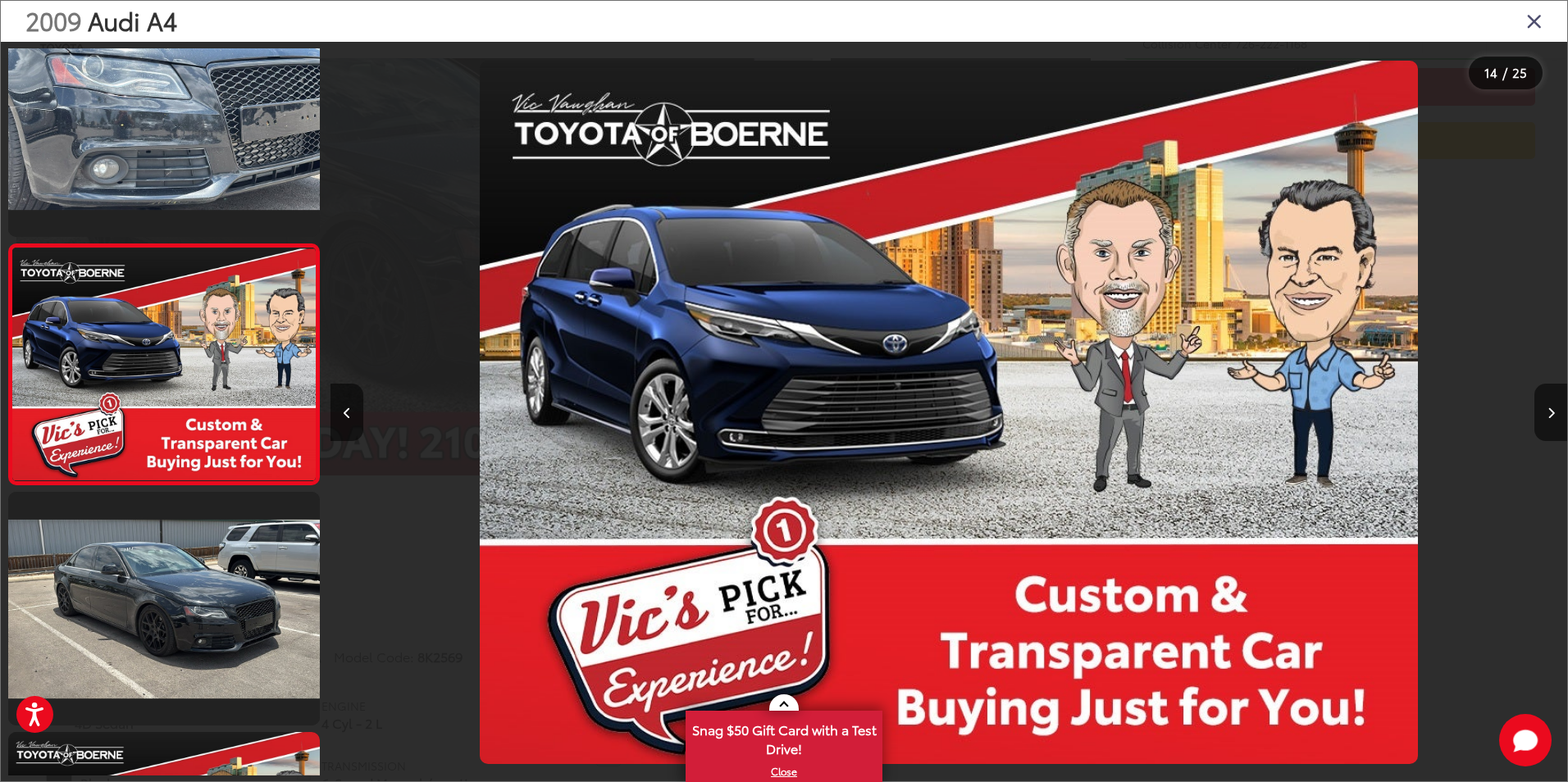 click at bounding box center (1534, 20) 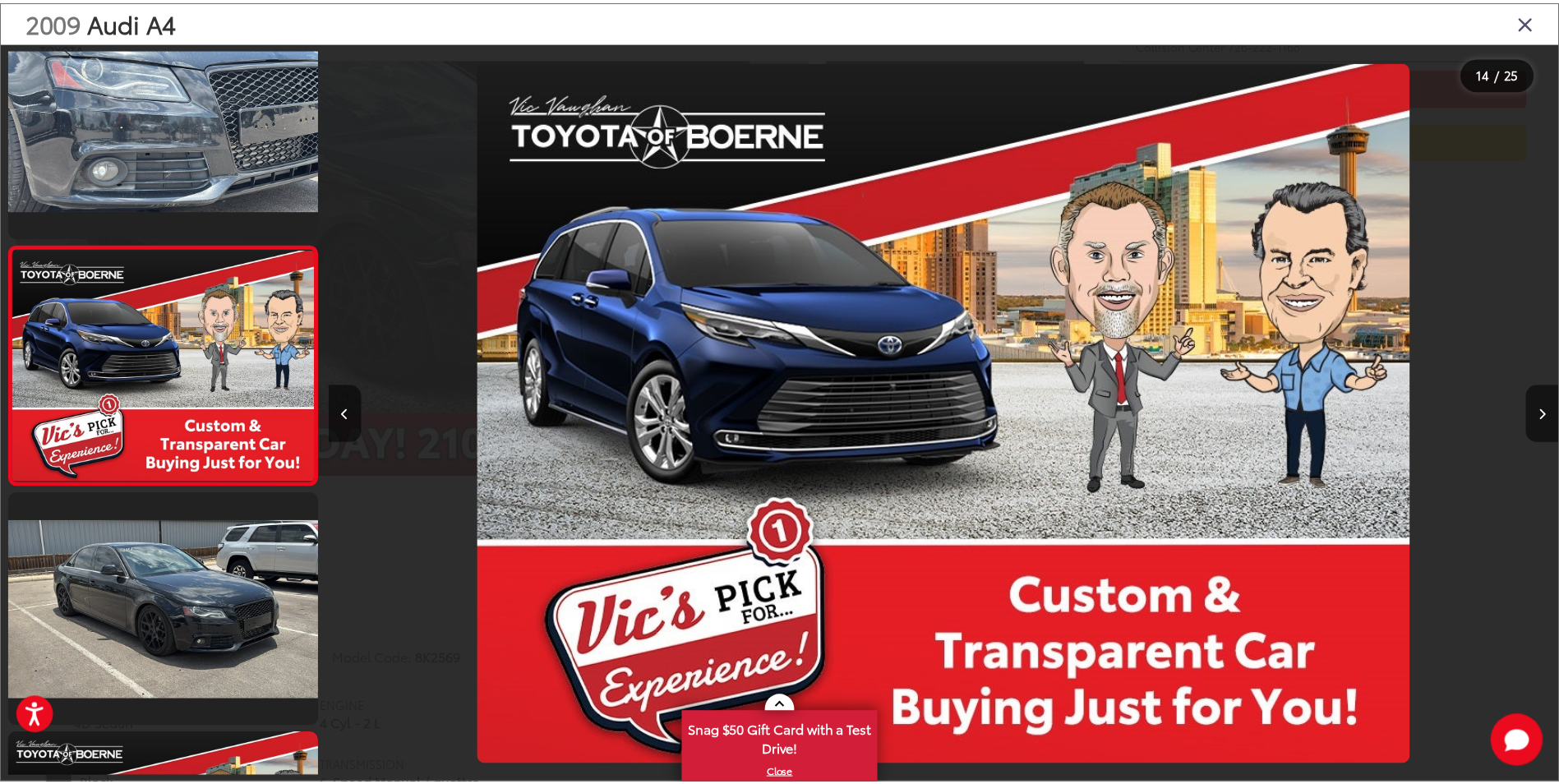 scroll, scrollTop: 247, scrollLeft: 0, axis: vertical 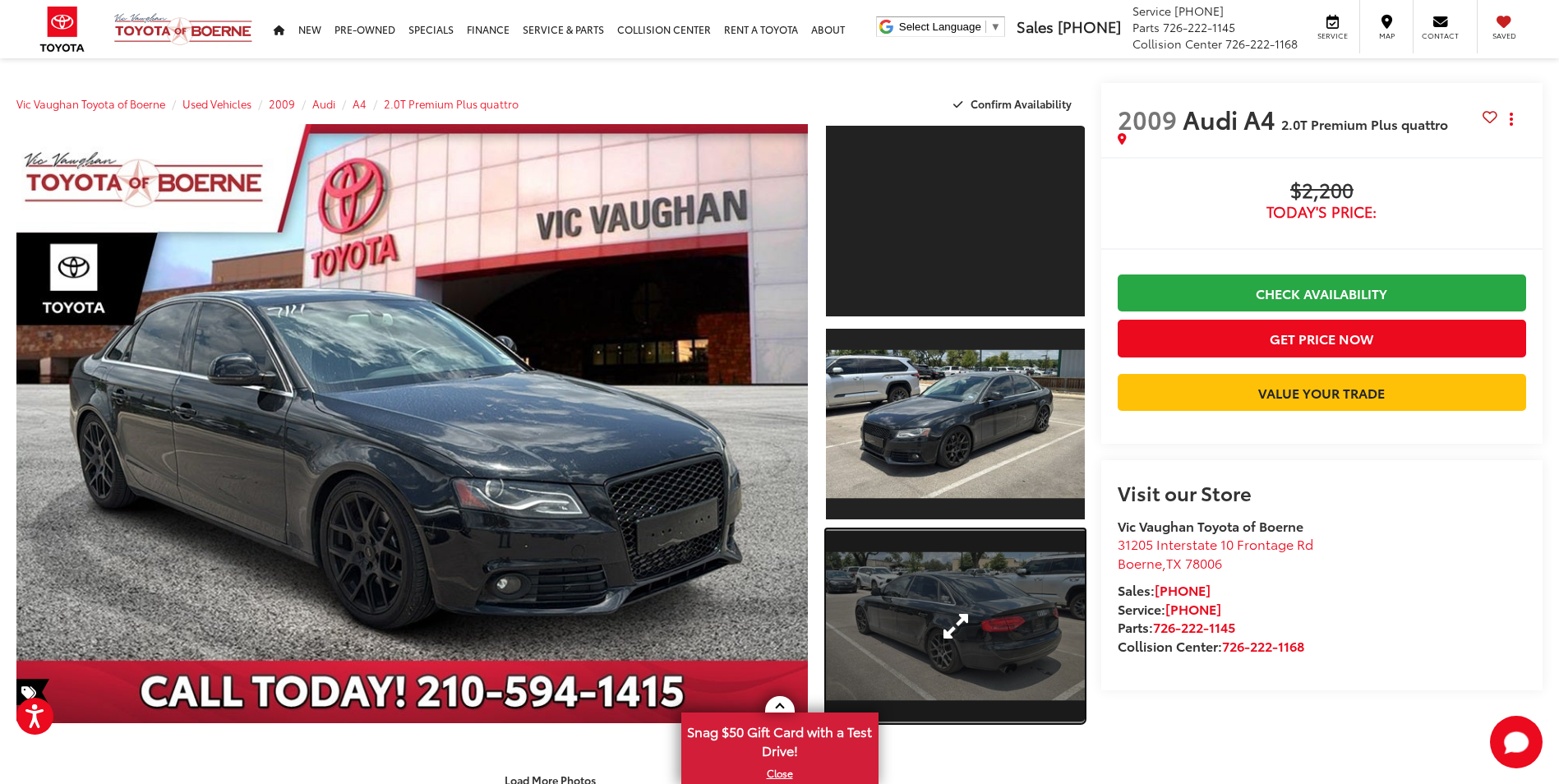 click at bounding box center (955, 626) 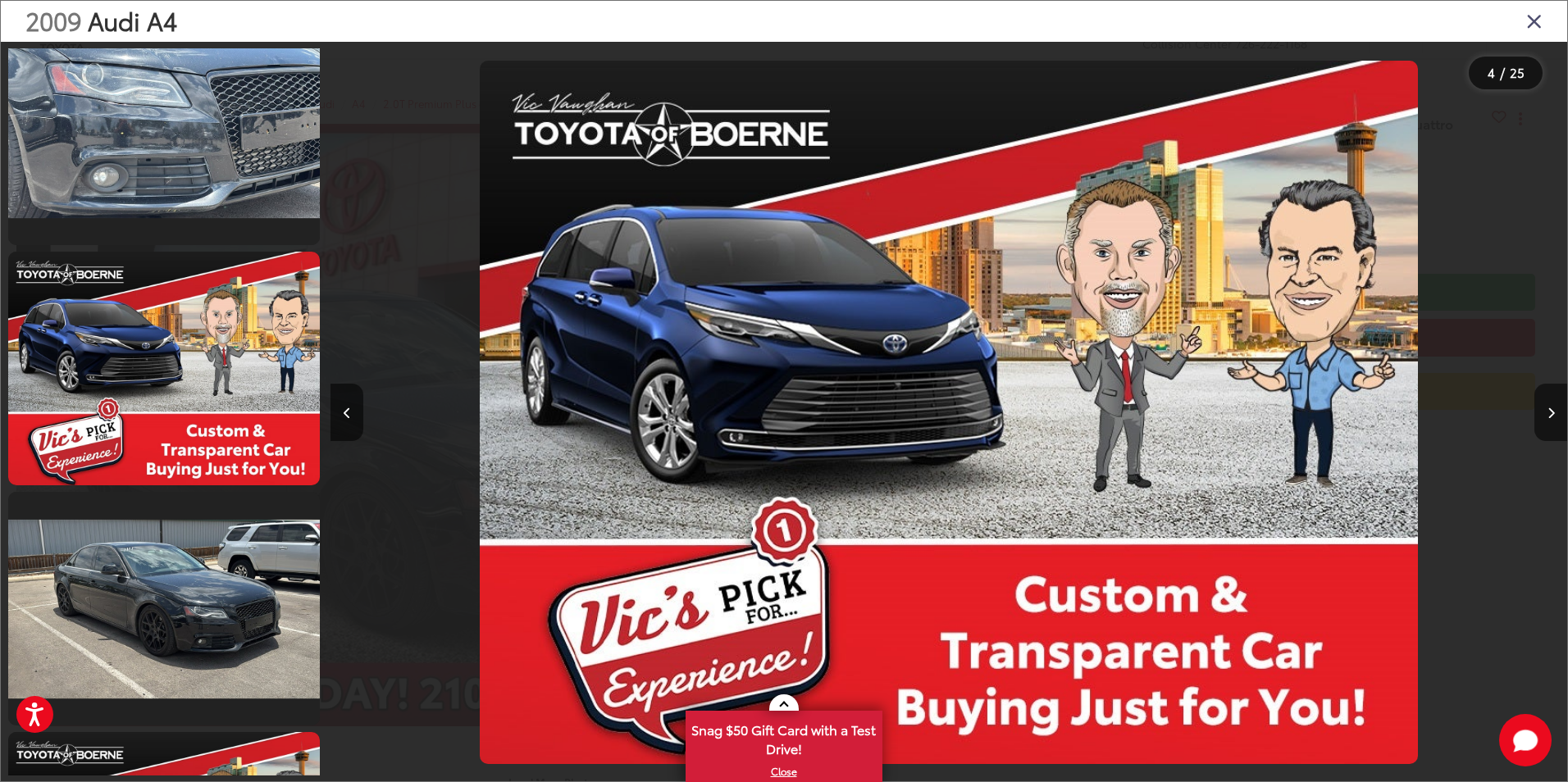 scroll, scrollTop: 526, scrollLeft: 0, axis: vertical 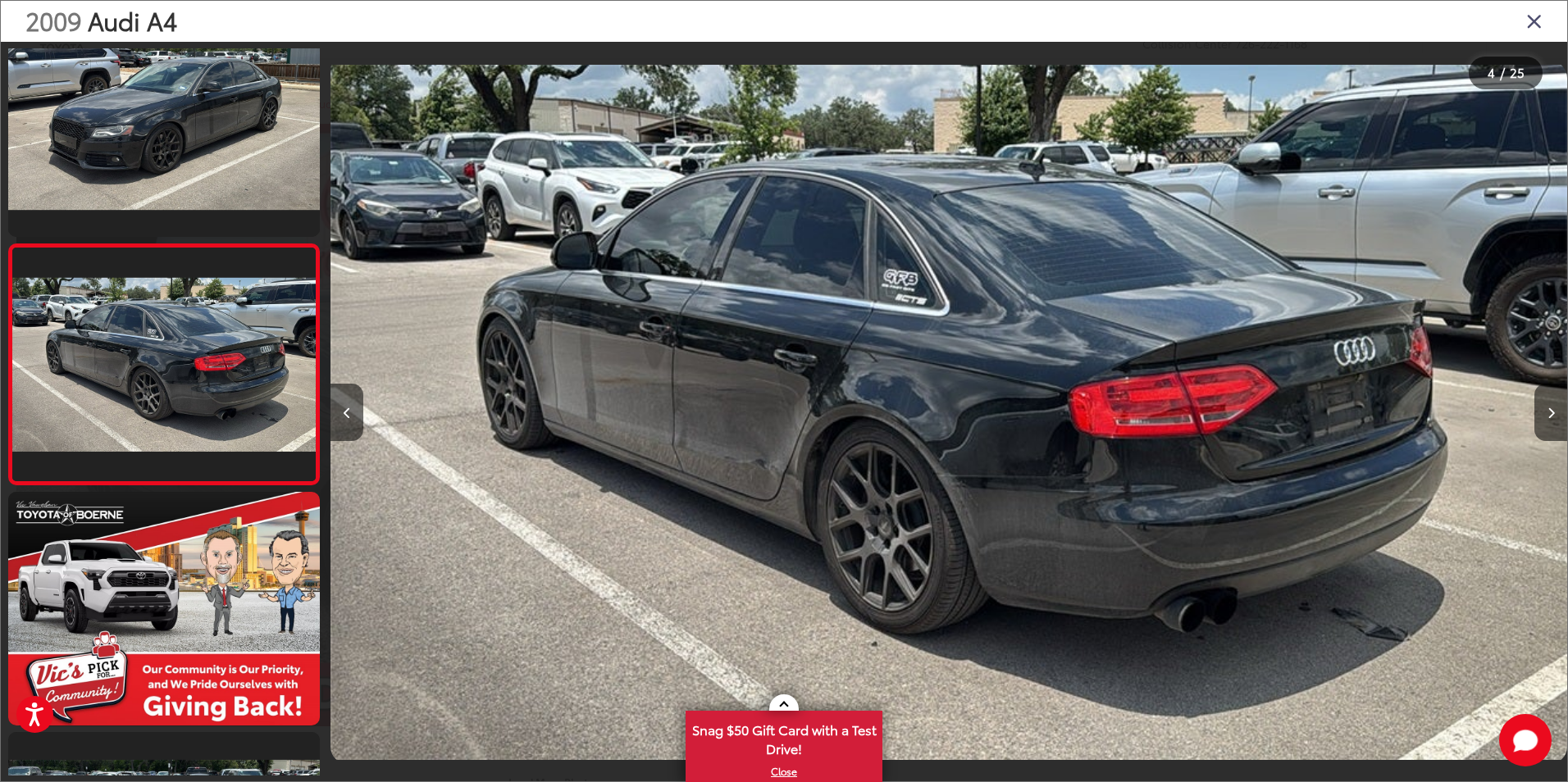 click on "2009   Audi A4" at bounding box center [784, 21] 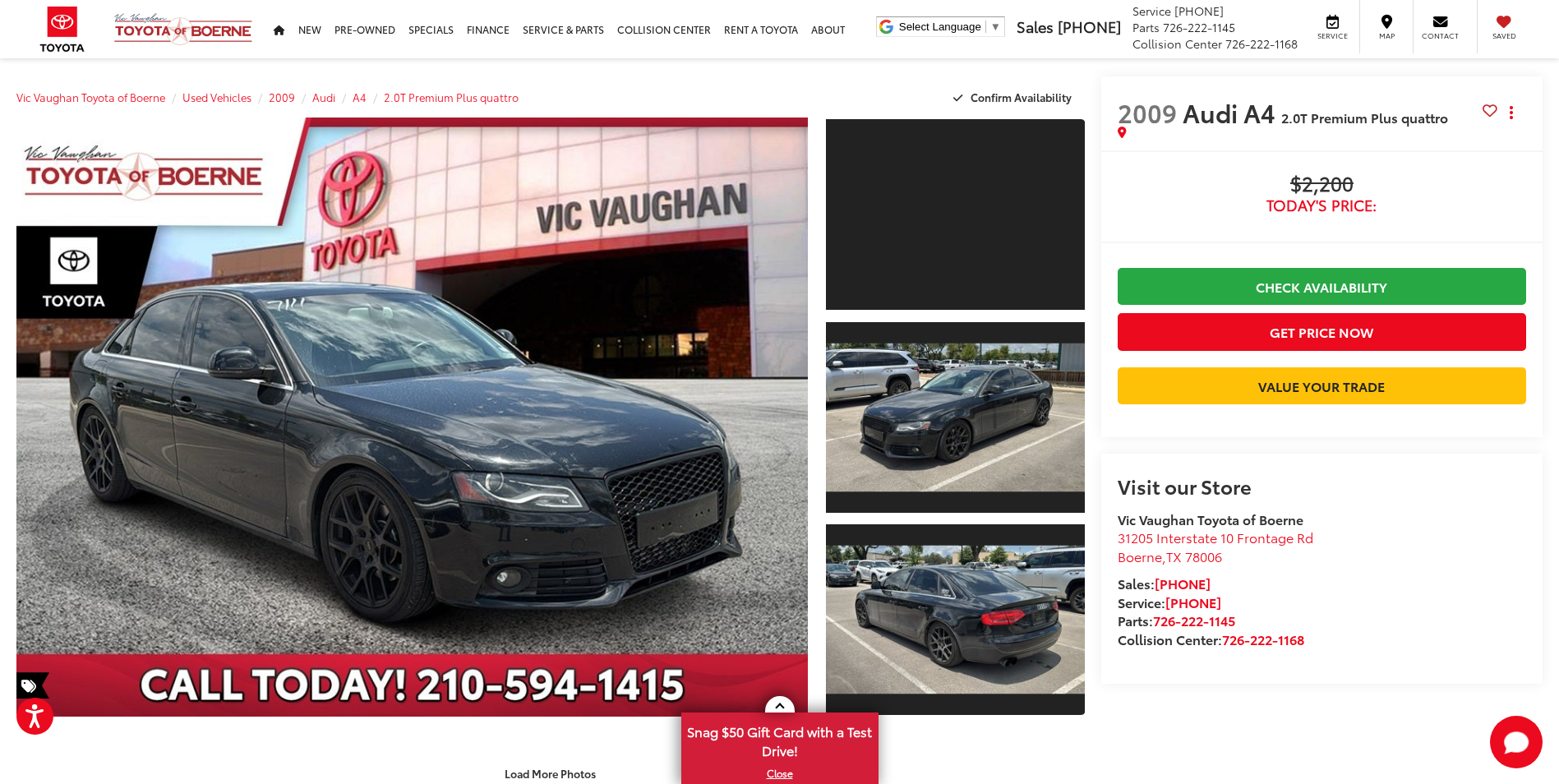 scroll, scrollTop: 0, scrollLeft: 0, axis: both 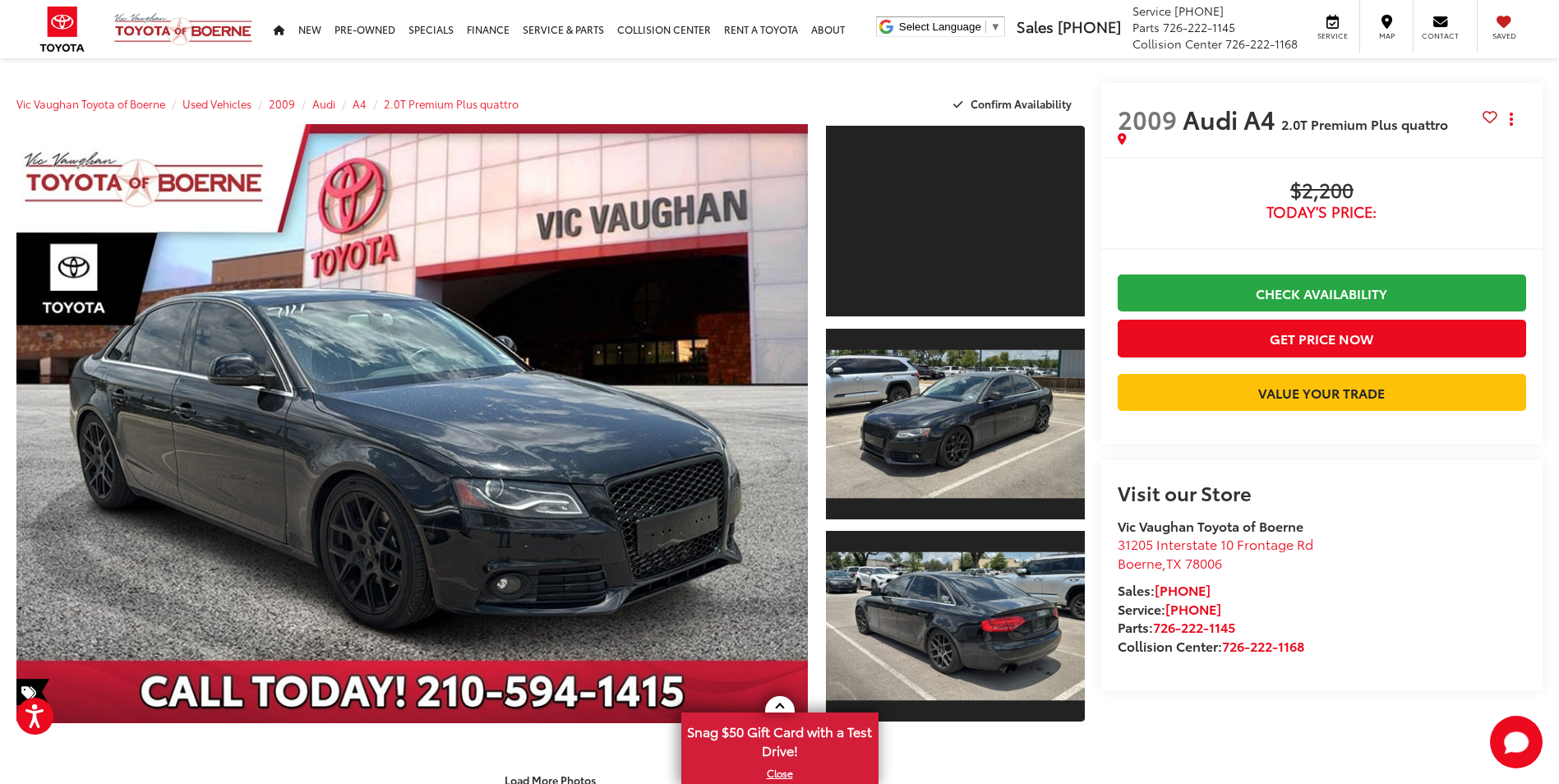click on "2009
Audi A4
2.0T Premium Plus quattro
Copy Link
Share
Print" at bounding box center (1321, 120) 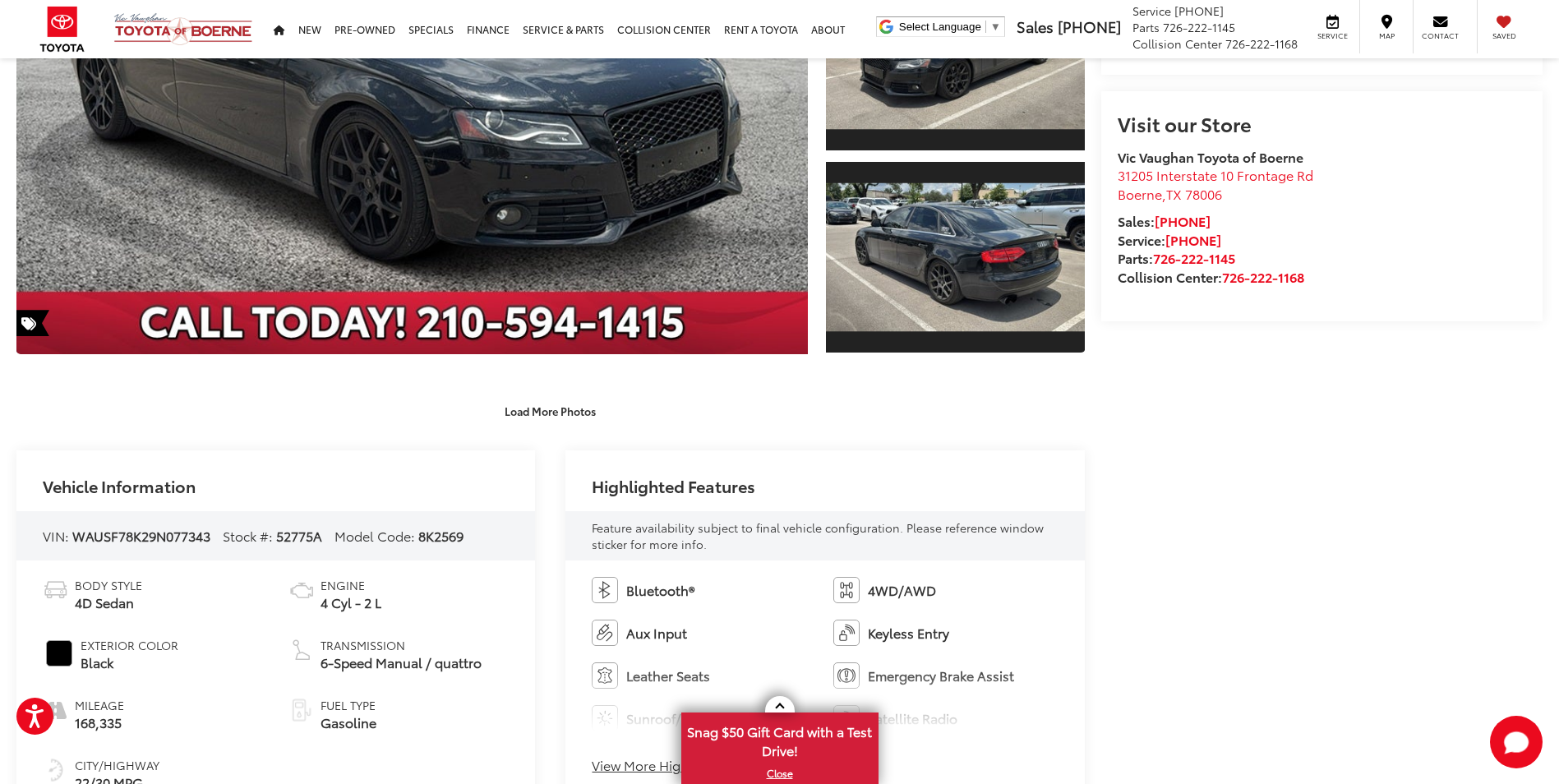 scroll, scrollTop: 411, scrollLeft: 0, axis: vertical 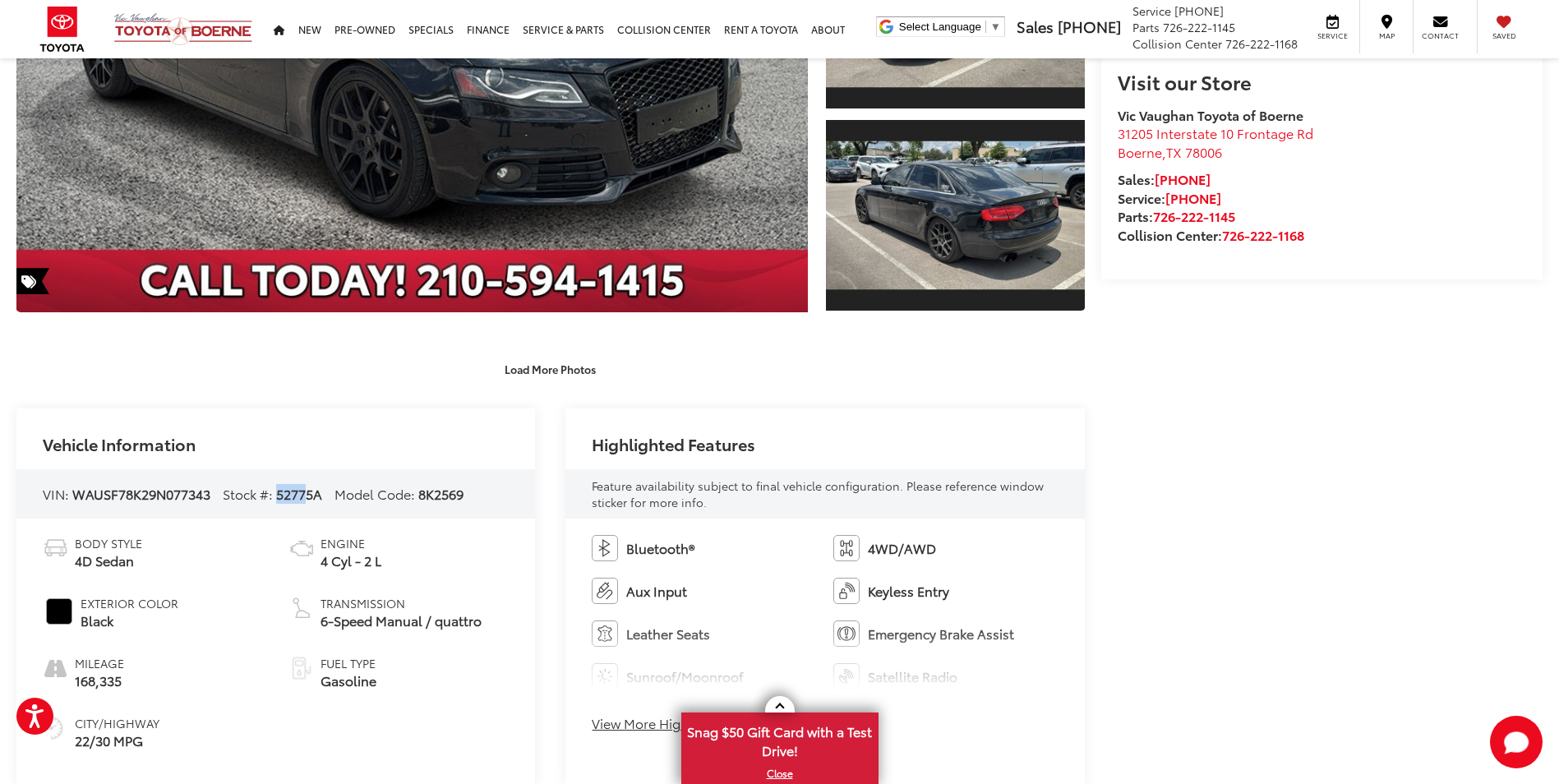 drag, startPoint x: 280, startPoint y: 495, endPoint x: 307, endPoint y: 502, distance: 27.89265 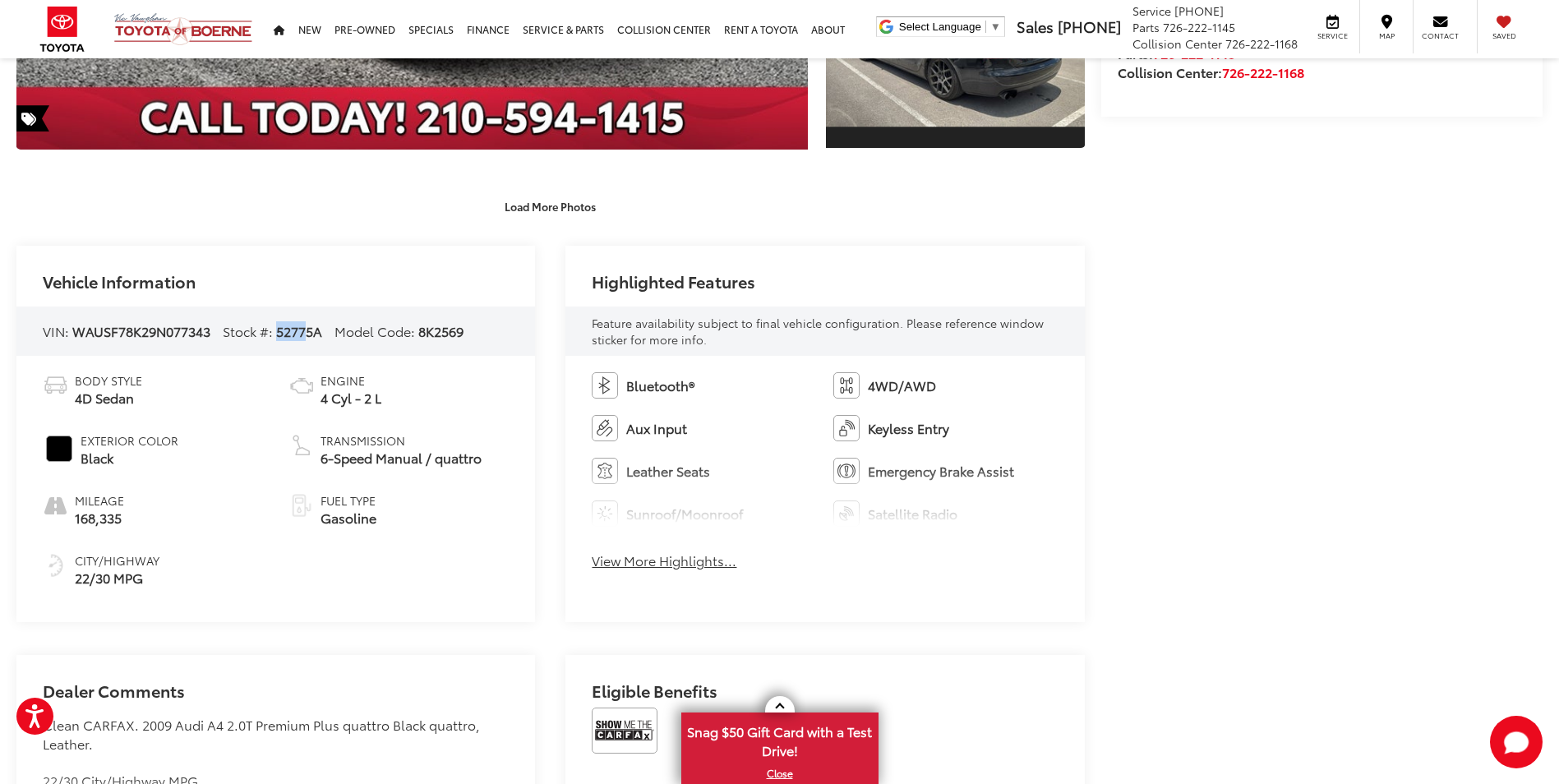 scroll, scrollTop: 575, scrollLeft: 0, axis: vertical 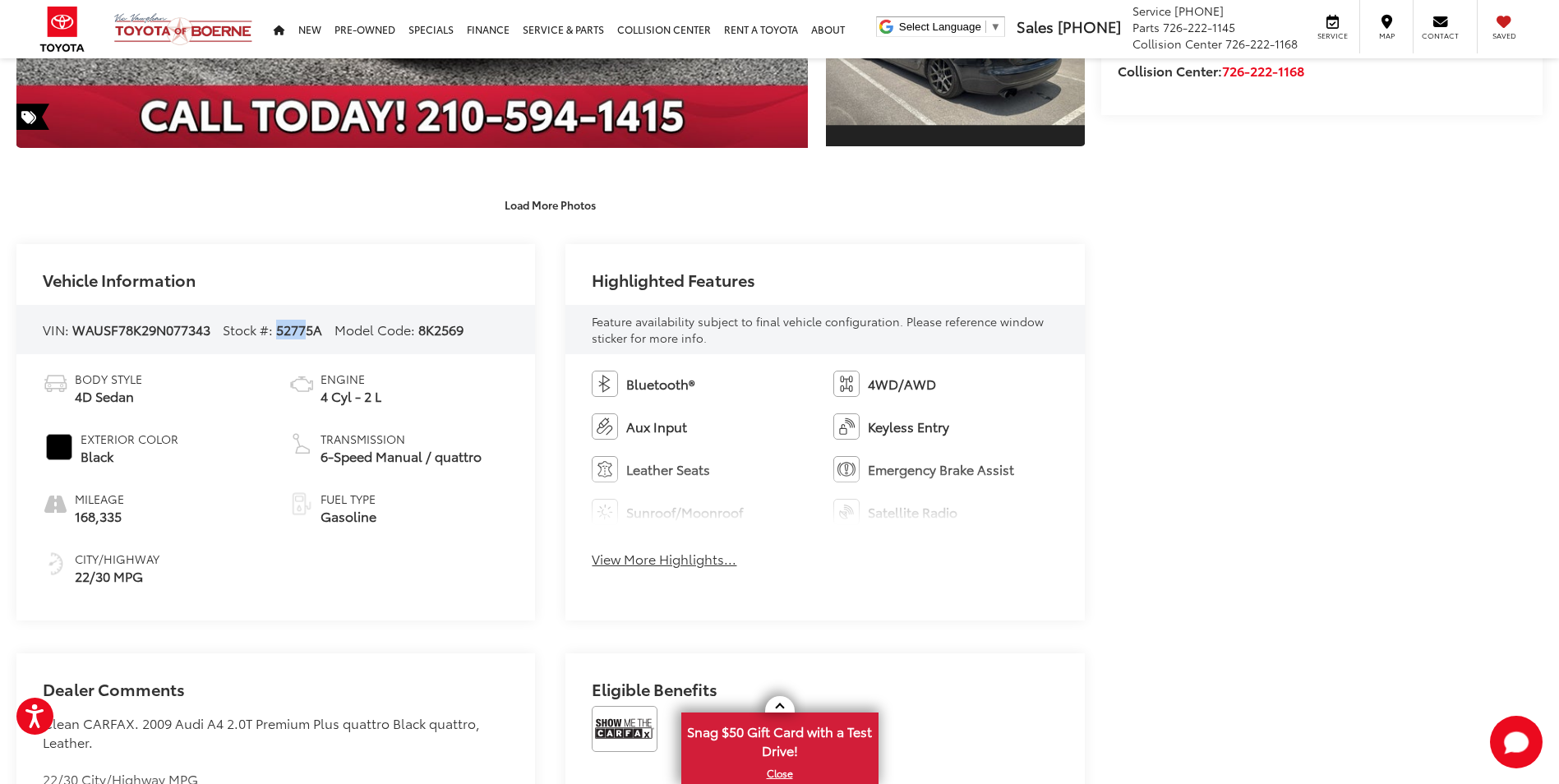 click on "View More Highlights..." at bounding box center (664, 559) 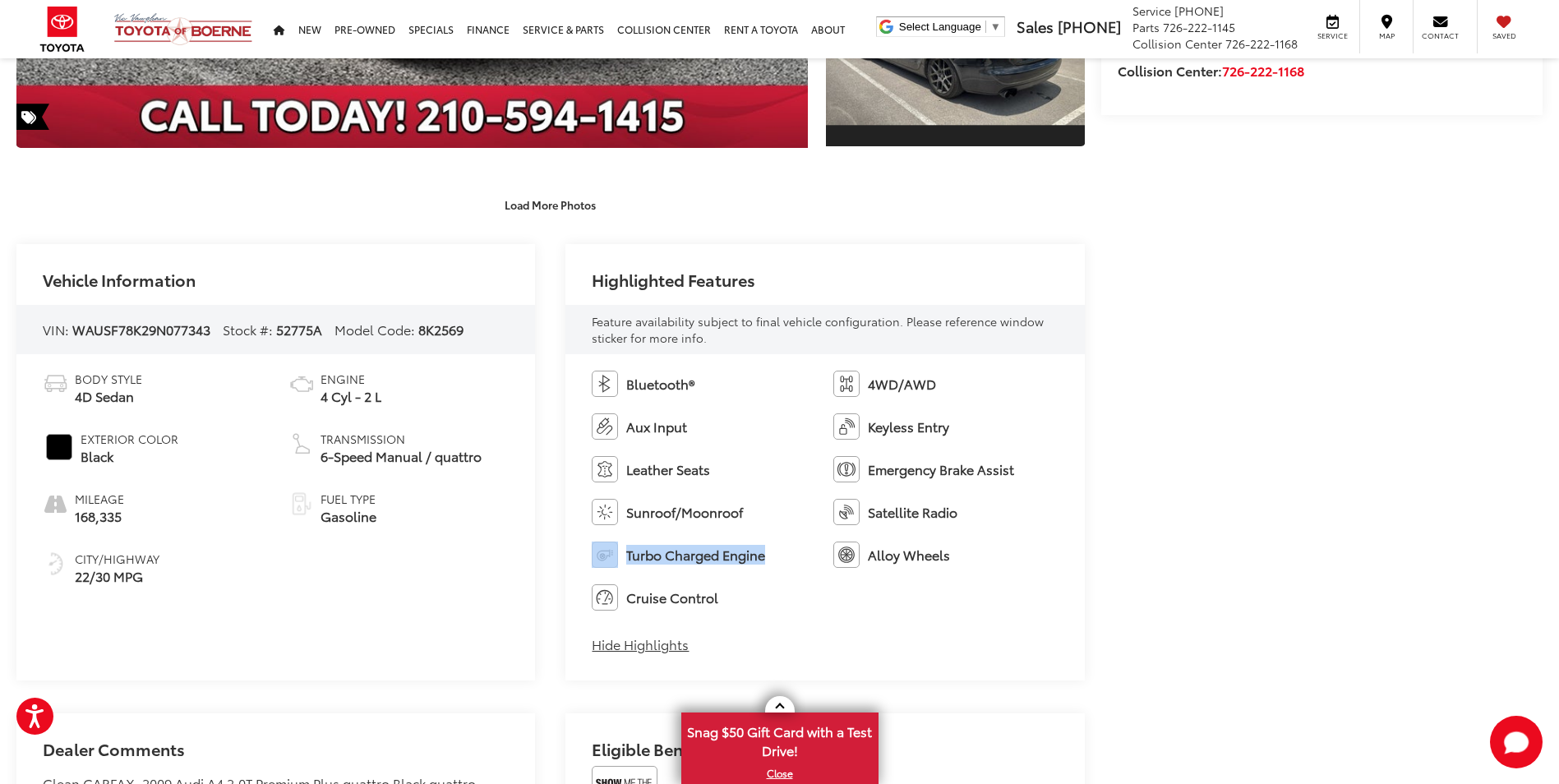 drag, startPoint x: 641, startPoint y: 553, endPoint x: 780, endPoint y: 556, distance: 139.03237 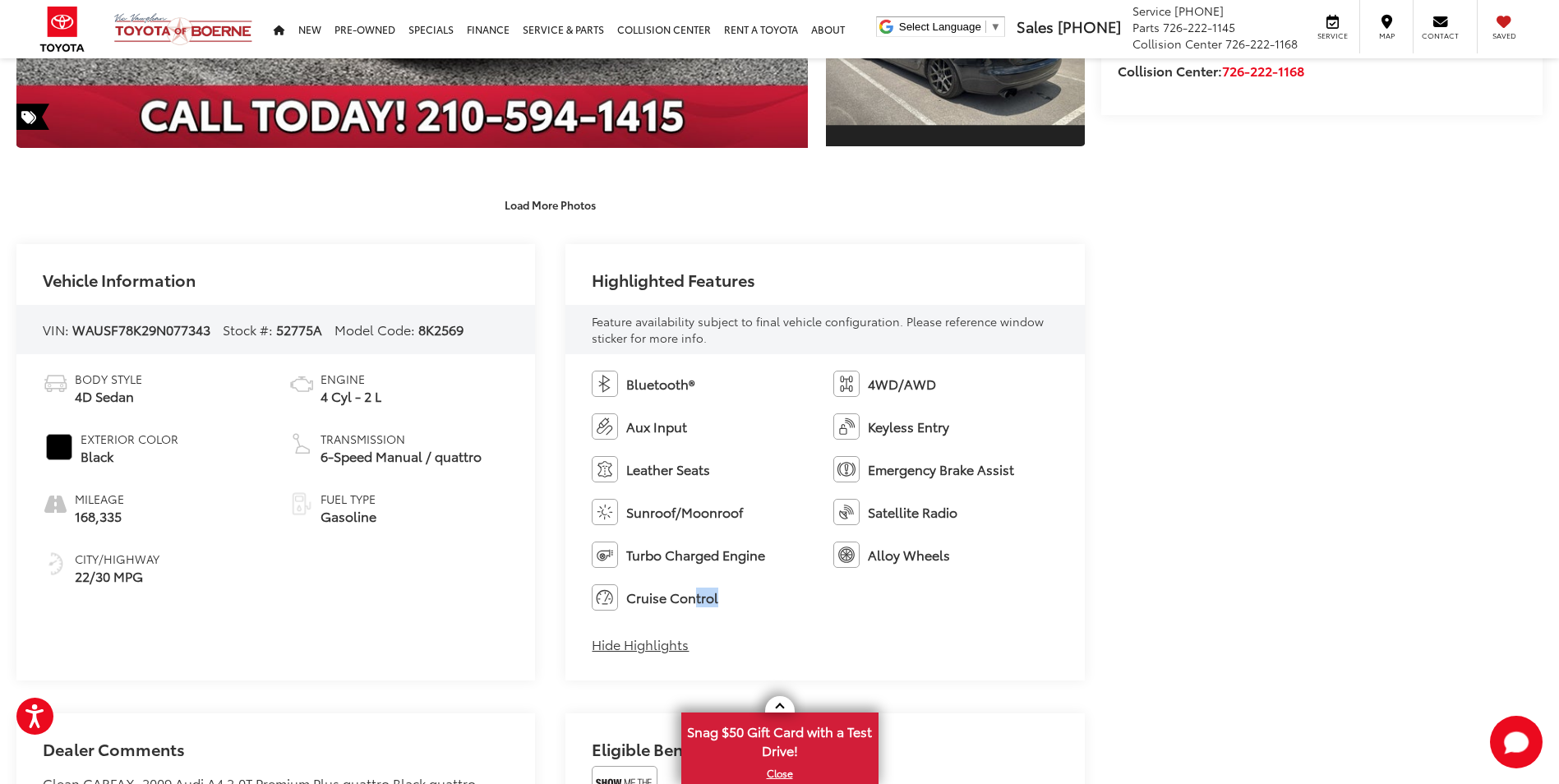 drag, startPoint x: 766, startPoint y: 597, endPoint x: 809, endPoint y: 597, distance: 43 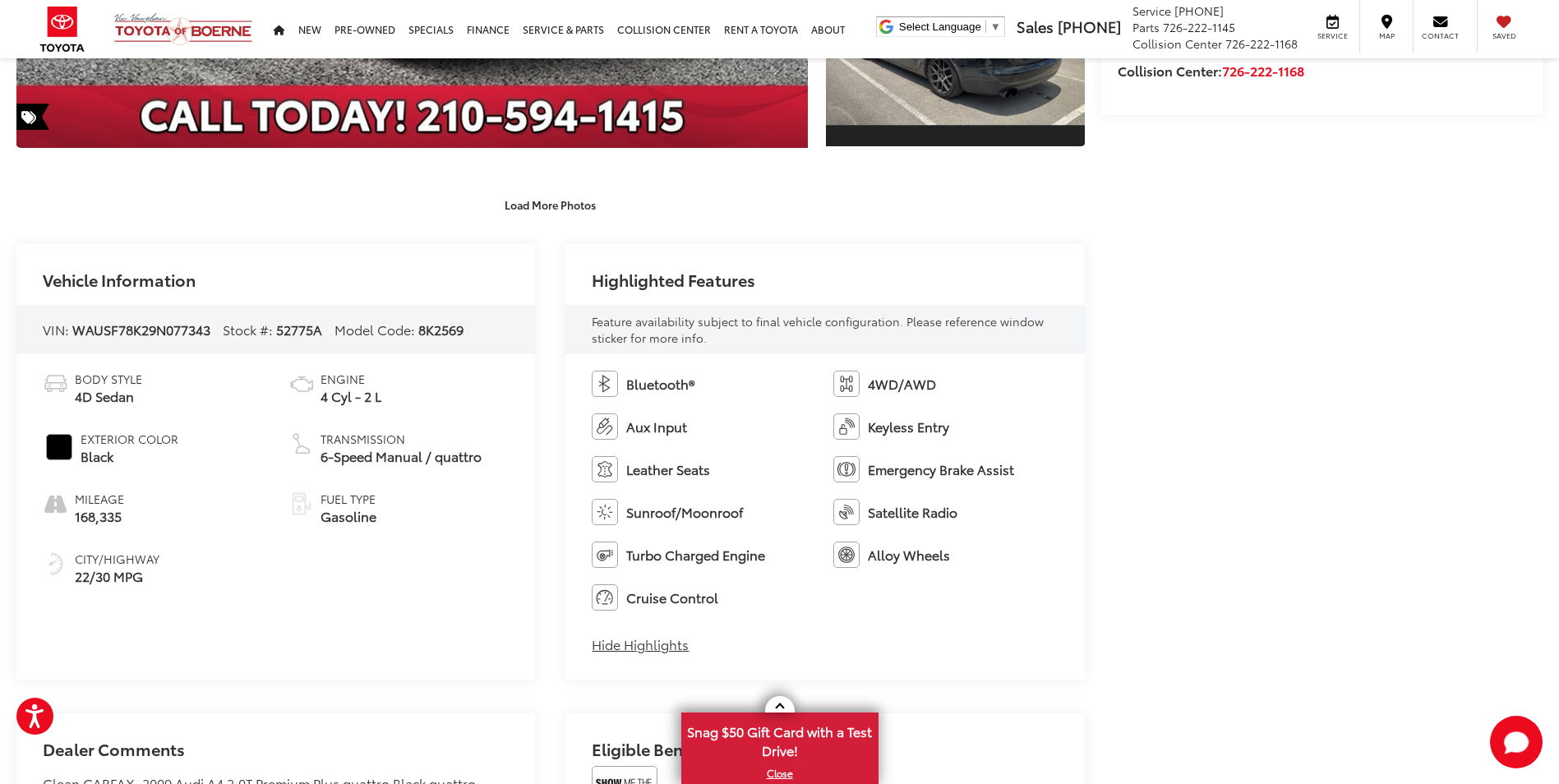 click on "Bluetooth®
4WD/AWD
Aux Input
Keyless Entry
Leather Seats
Emergency Brake Assist
Sunroof/Moonroof
Satellite Radio
Turbo Charged Engine
Alloy Wheels
Cruise Control" at bounding box center [824, 491] 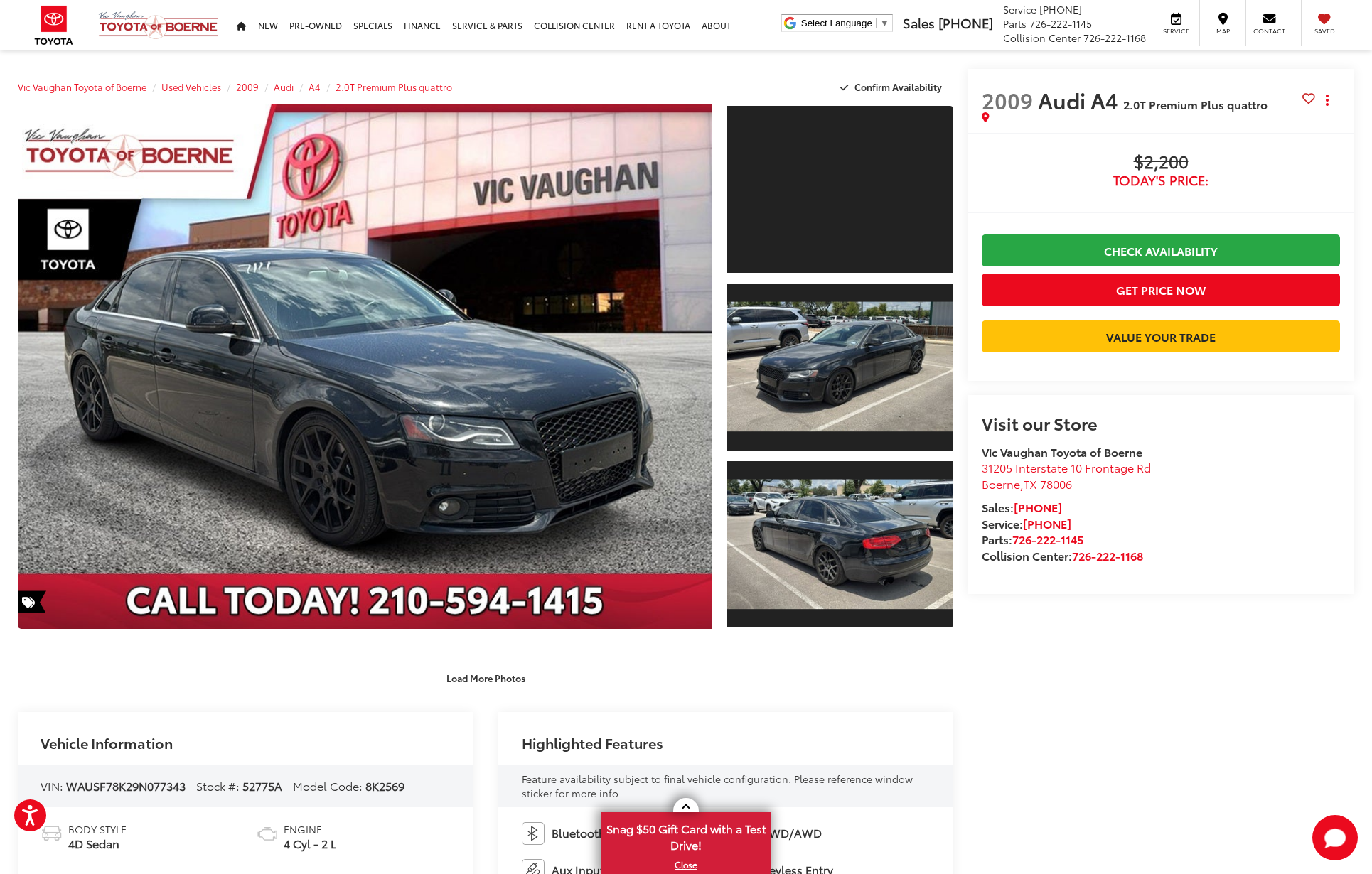 scroll, scrollTop: 0, scrollLeft: 0, axis: both 